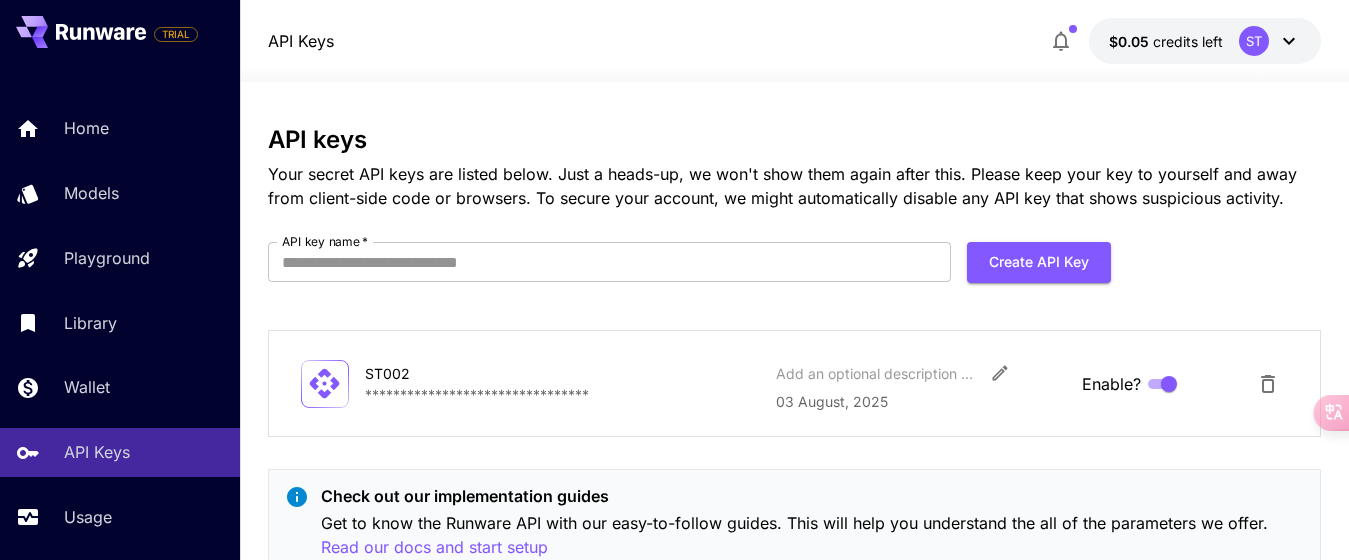 scroll, scrollTop: 0, scrollLeft: 0, axis: both 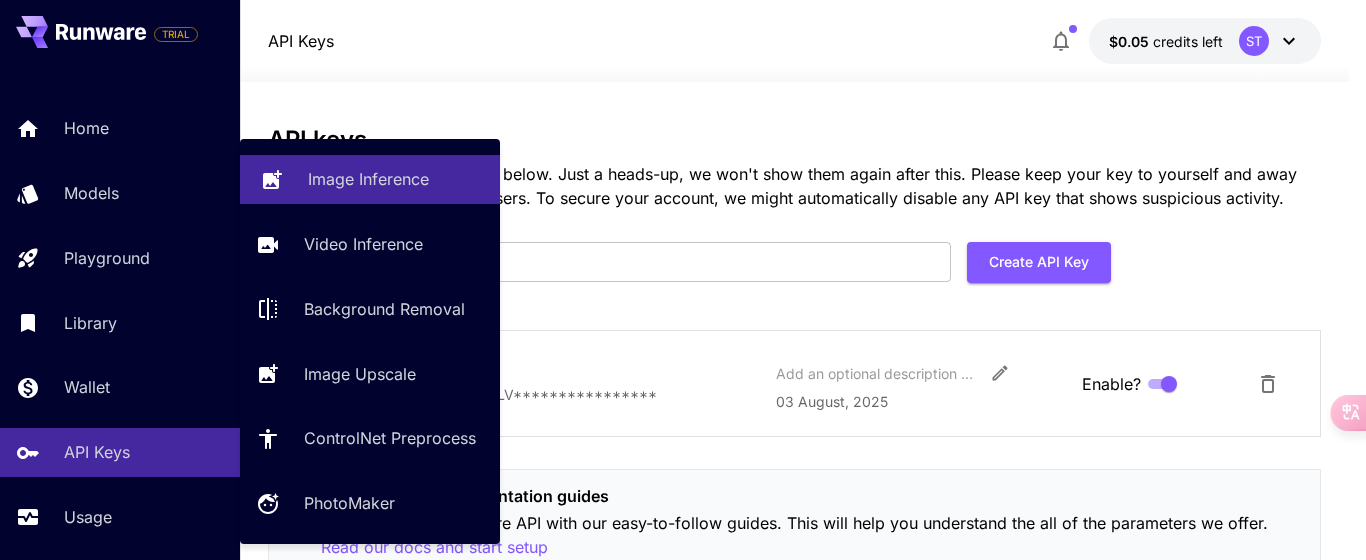 click on "Image Inference" at bounding box center [368, 179] 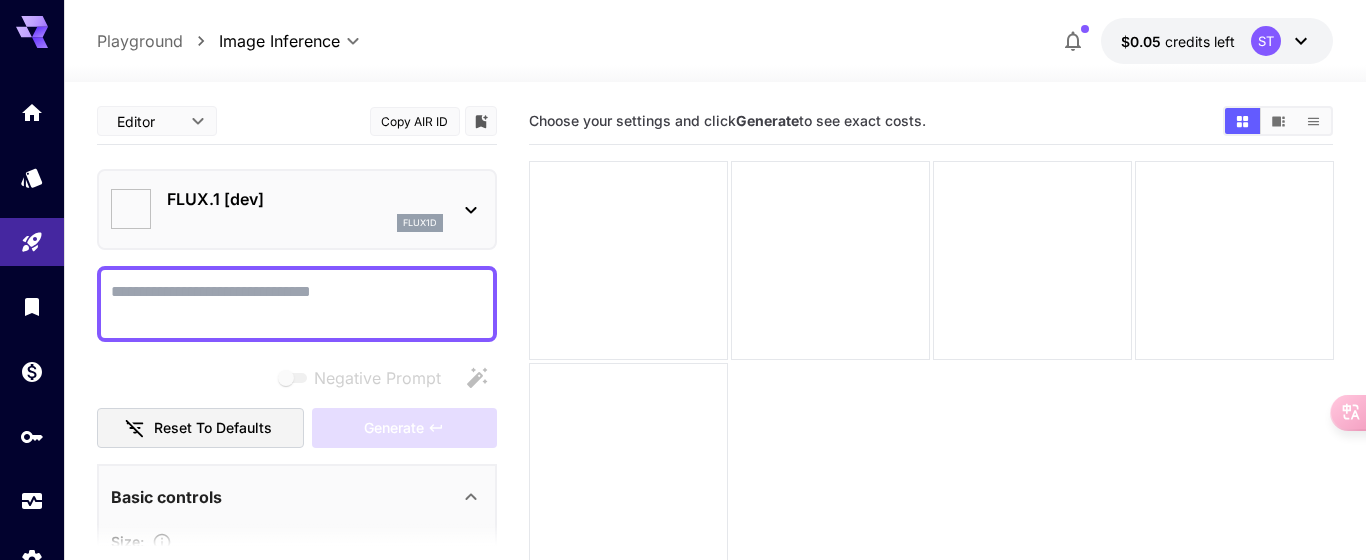 type on "**********" 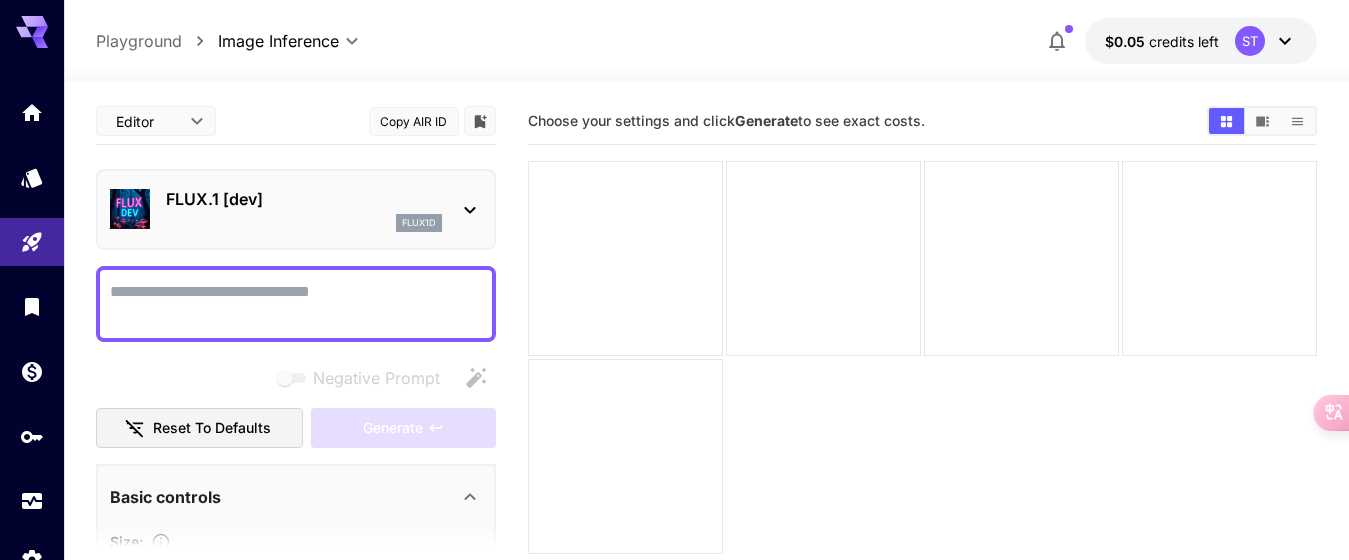 click on "Negative Prompt" at bounding box center [296, 304] 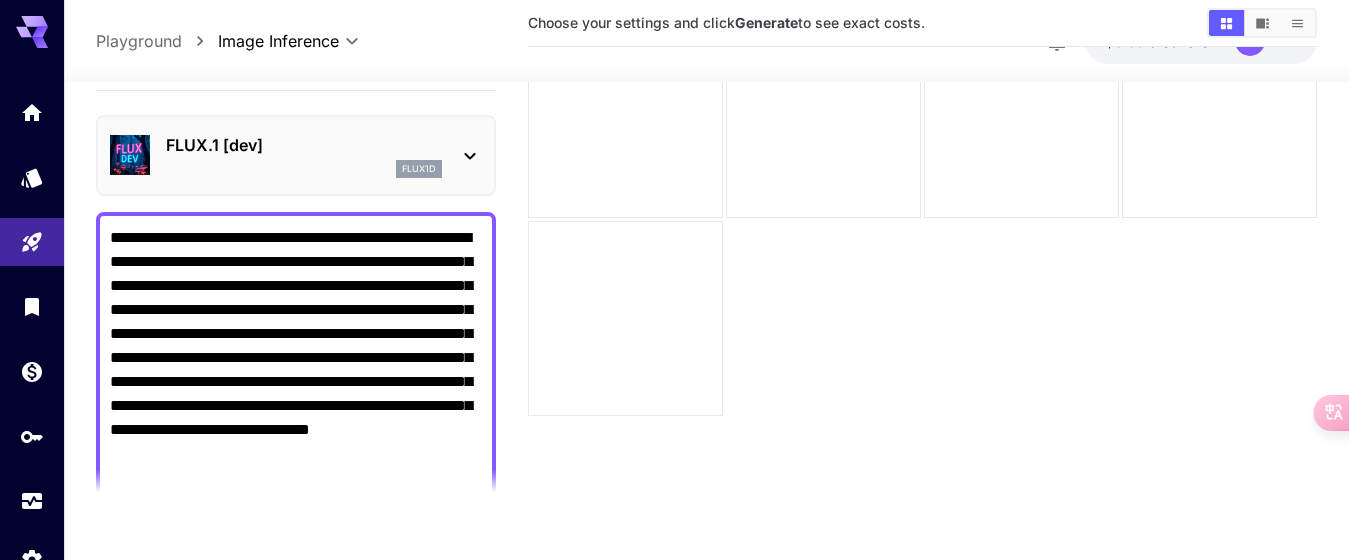 scroll, scrollTop: 158, scrollLeft: 0, axis: vertical 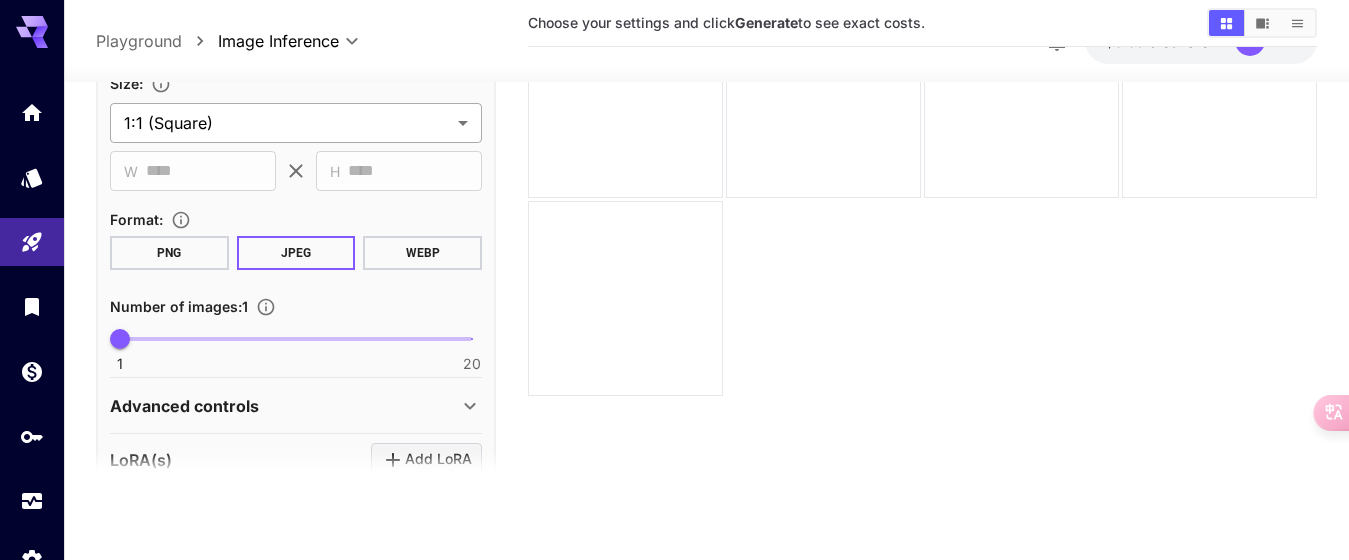 type on "**********" 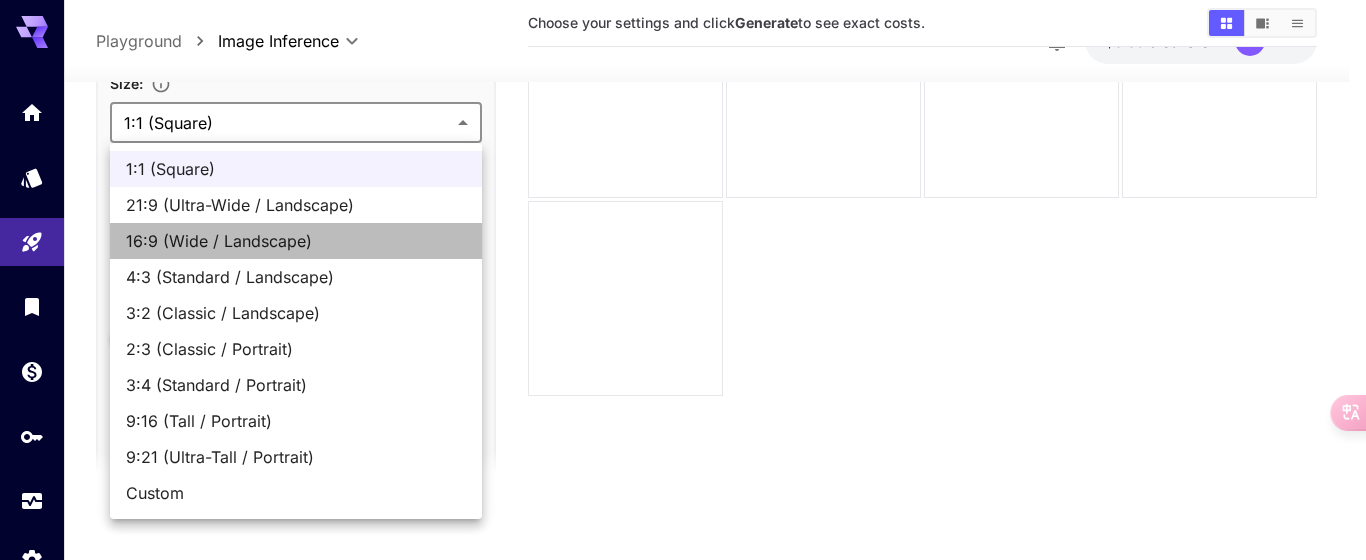 click on "16:9 (Wide / Landscape)" at bounding box center [296, 241] 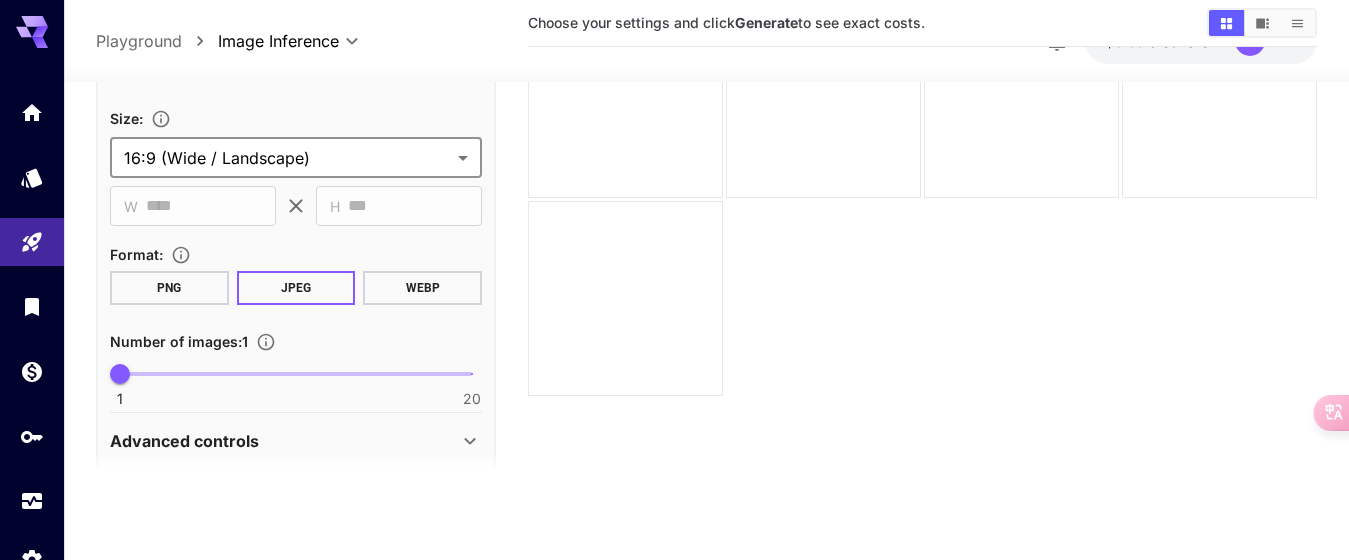 scroll, scrollTop: 562, scrollLeft: 0, axis: vertical 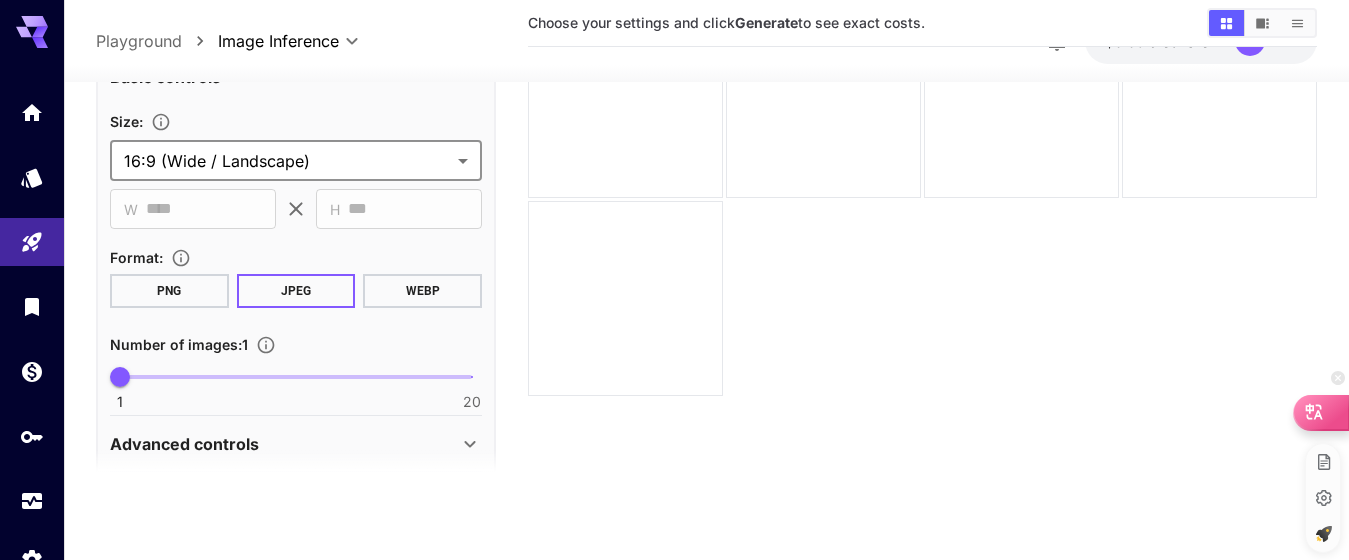 click at bounding box center (1321, 412) 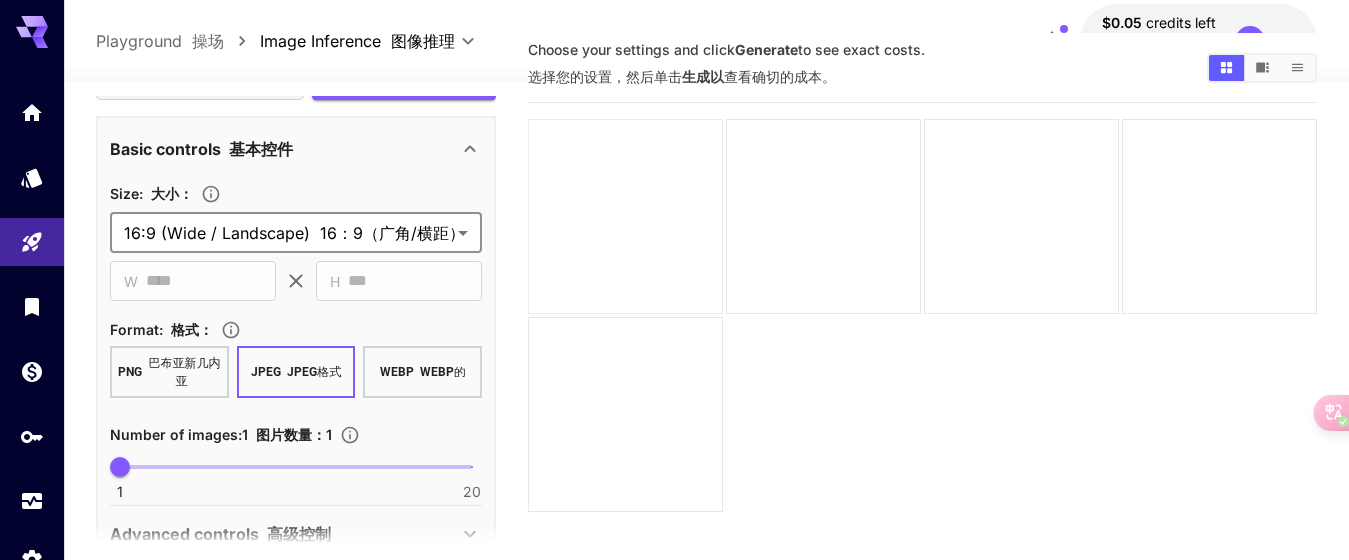 scroll, scrollTop: 100, scrollLeft: 0, axis: vertical 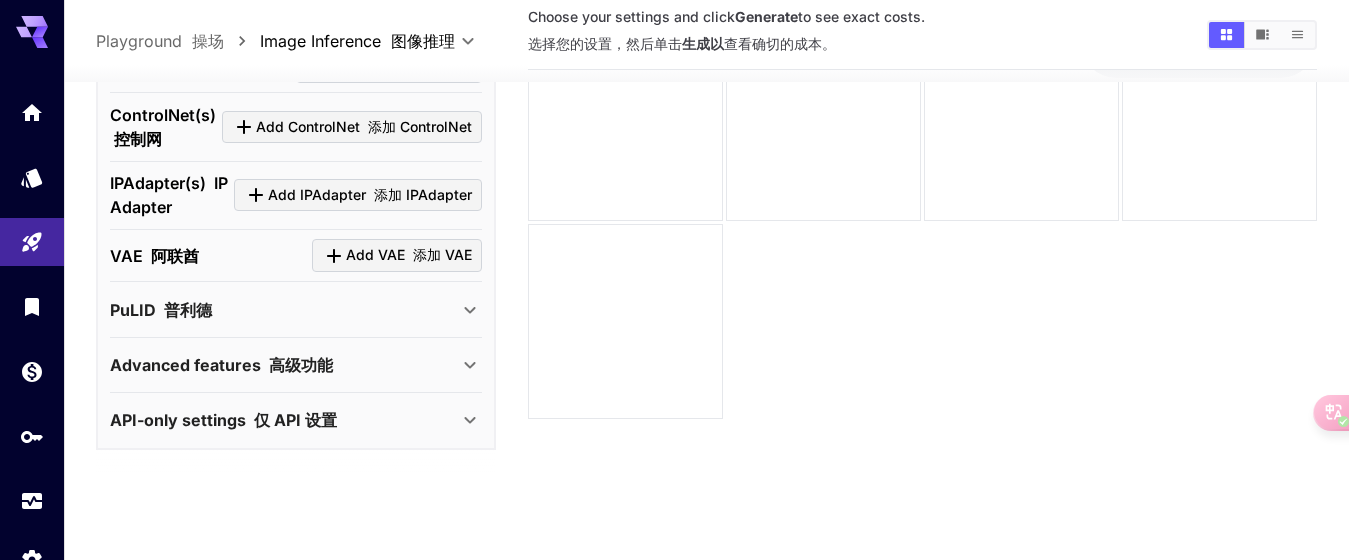 click 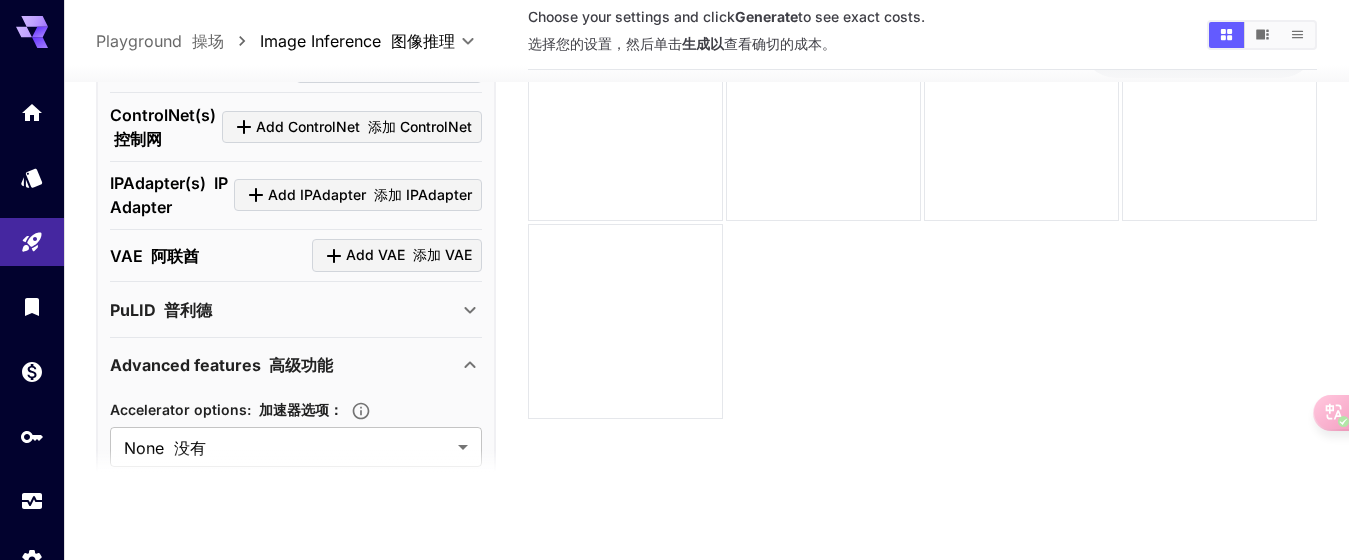 click 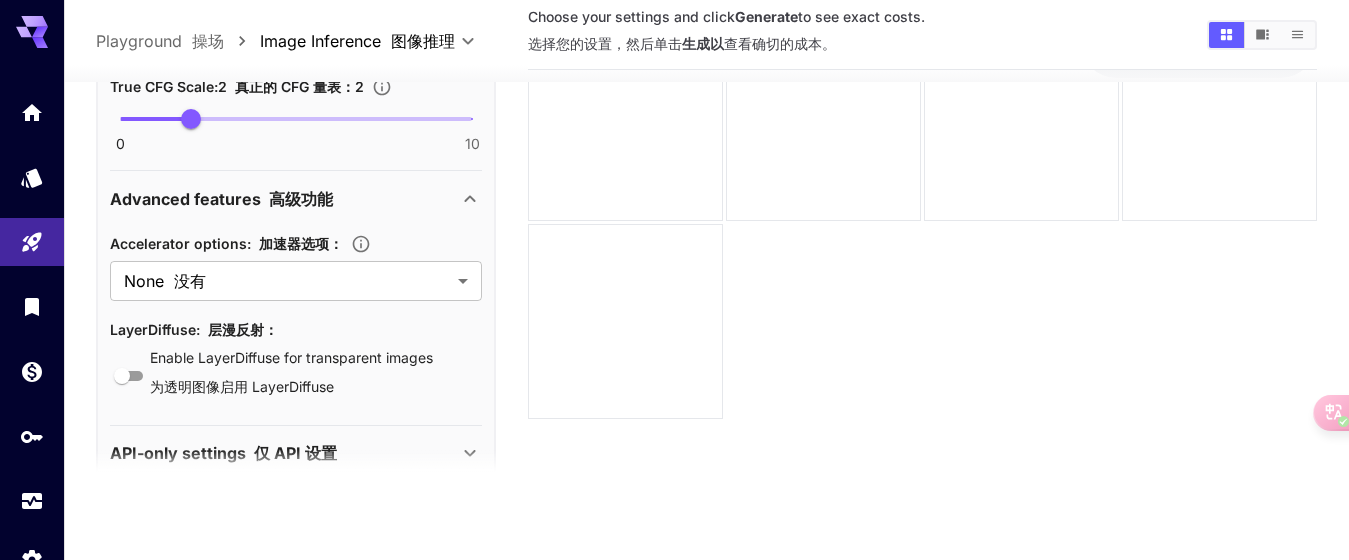 scroll, scrollTop: 1606, scrollLeft: 0, axis: vertical 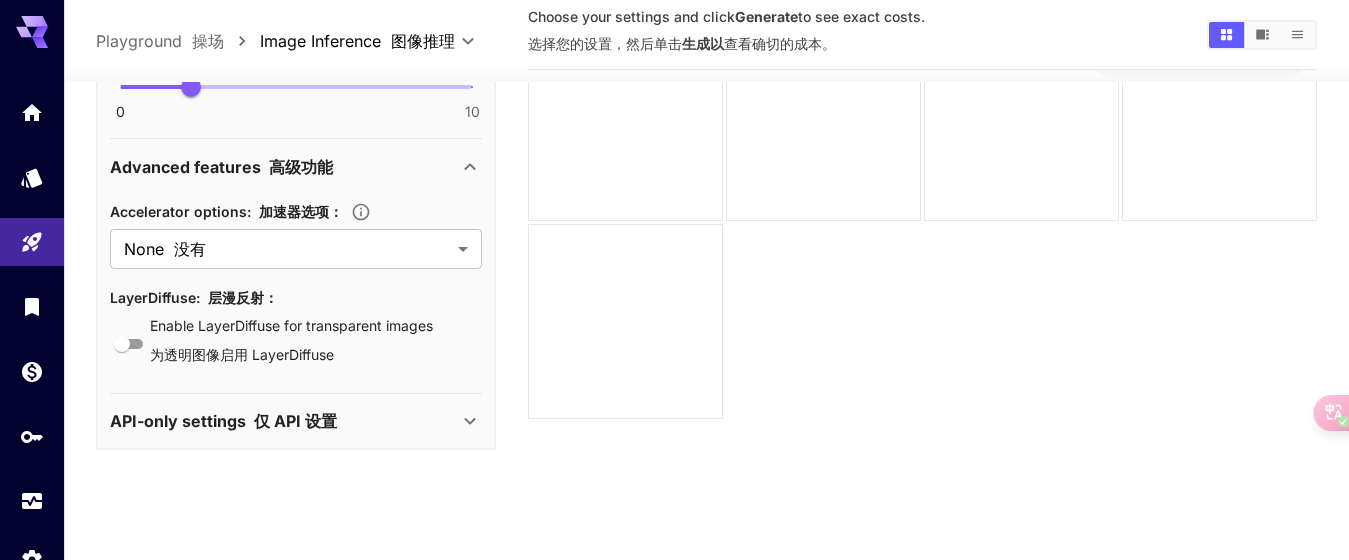 click 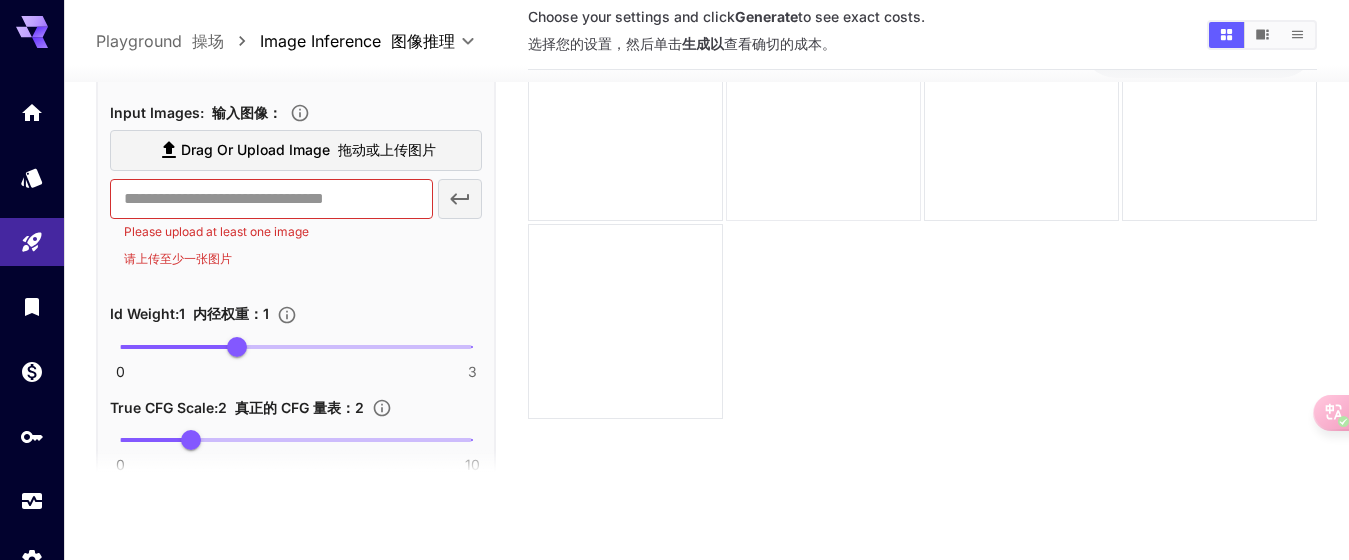 scroll, scrollTop: 1245, scrollLeft: 0, axis: vertical 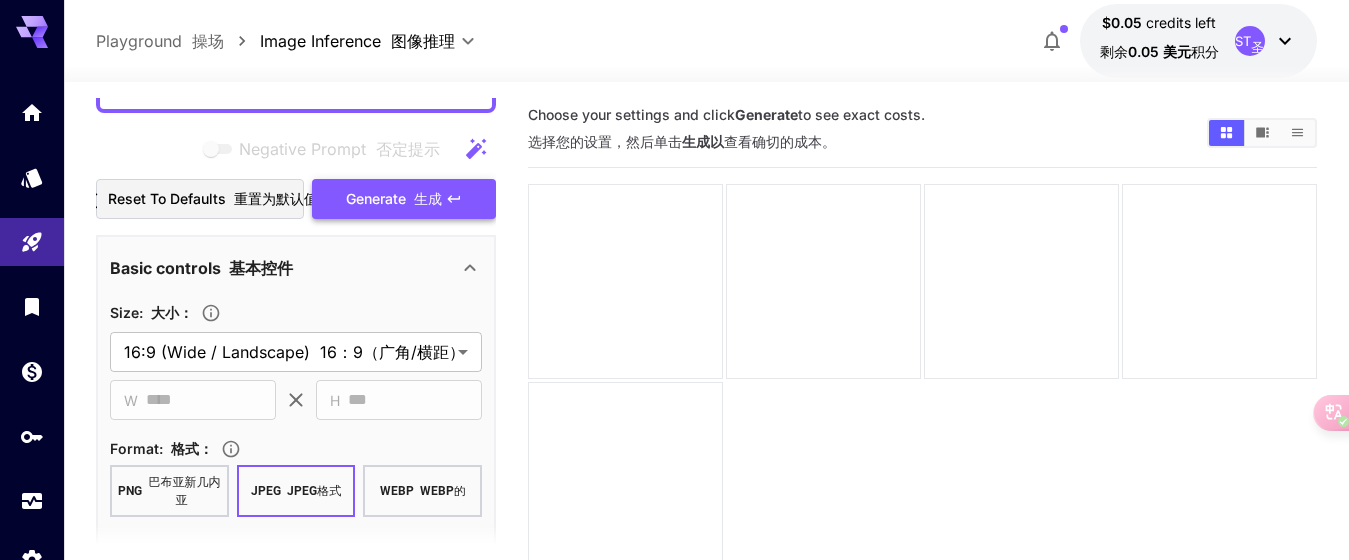 click at bounding box center (410, 198) 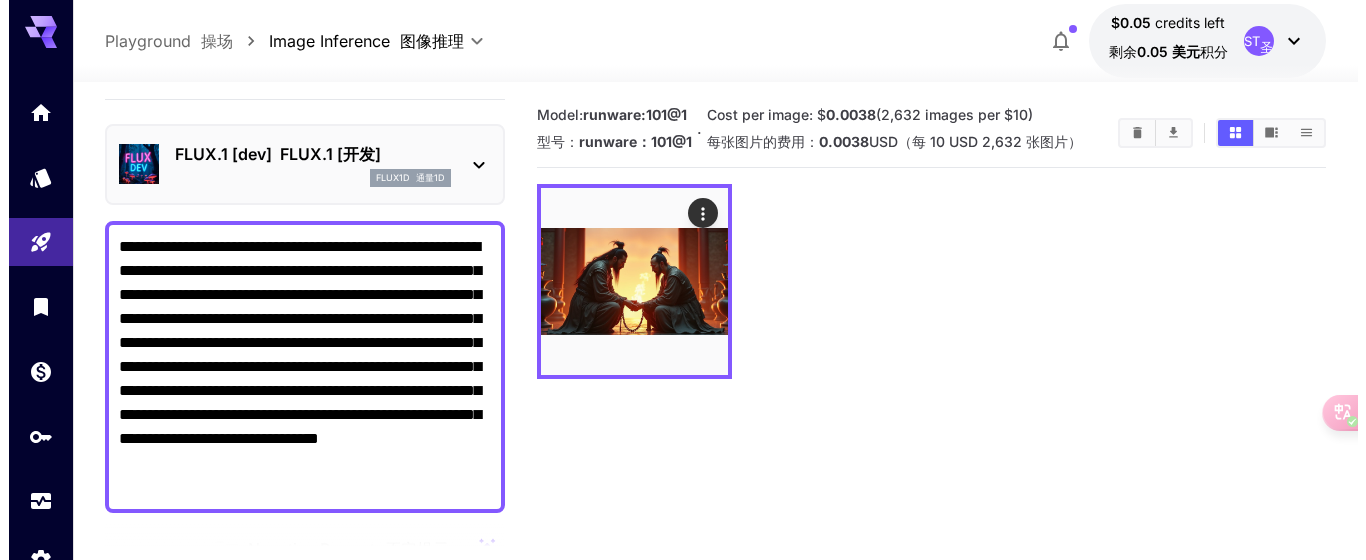 scroll, scrollTop: 0, scrollLeft: 0, axis: both 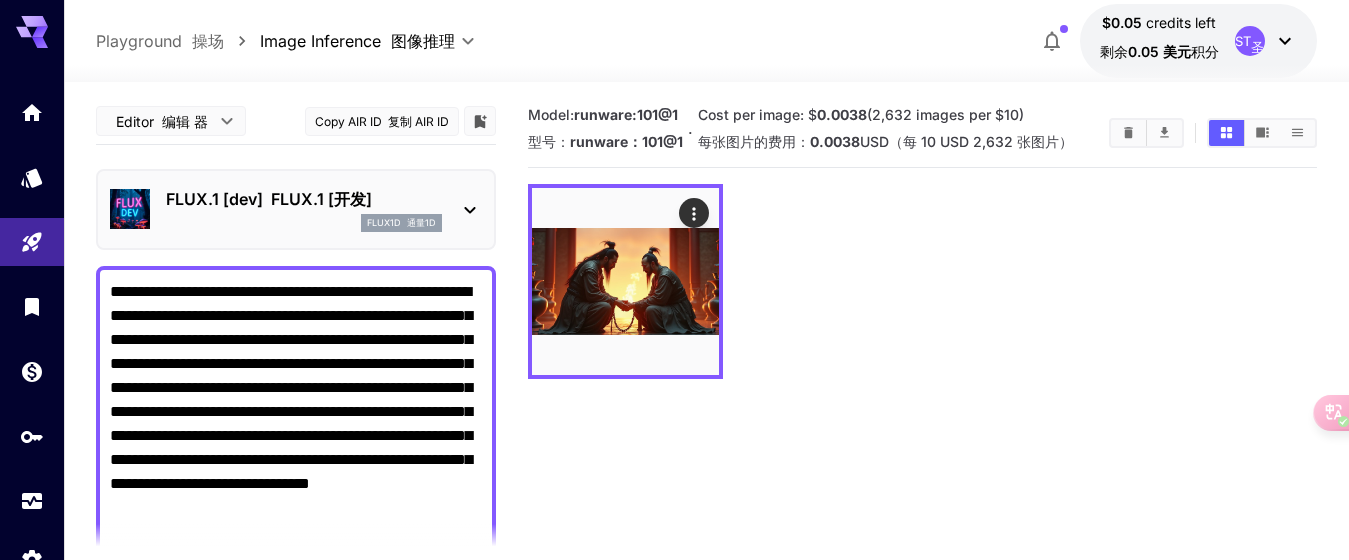 click on "FLUX.1 [dev]    FLUX.1 [开发] flux1d    通量1D" at bounding box center [296, 209] 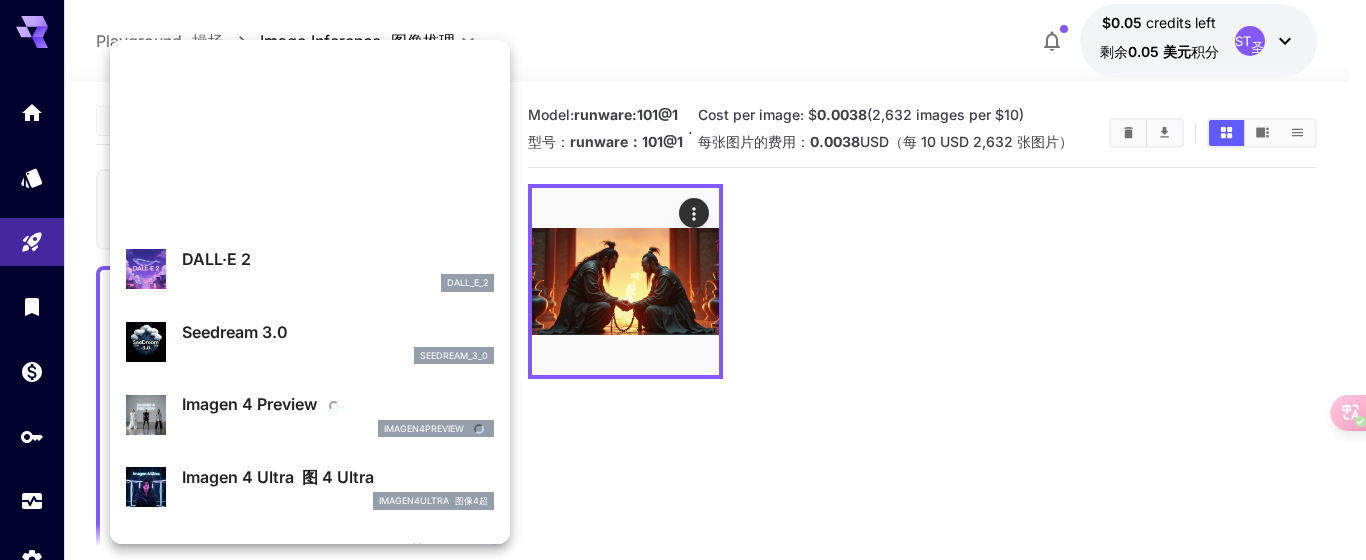 scroll, scrollTop: 0, scrollLeft: 0, axis: both 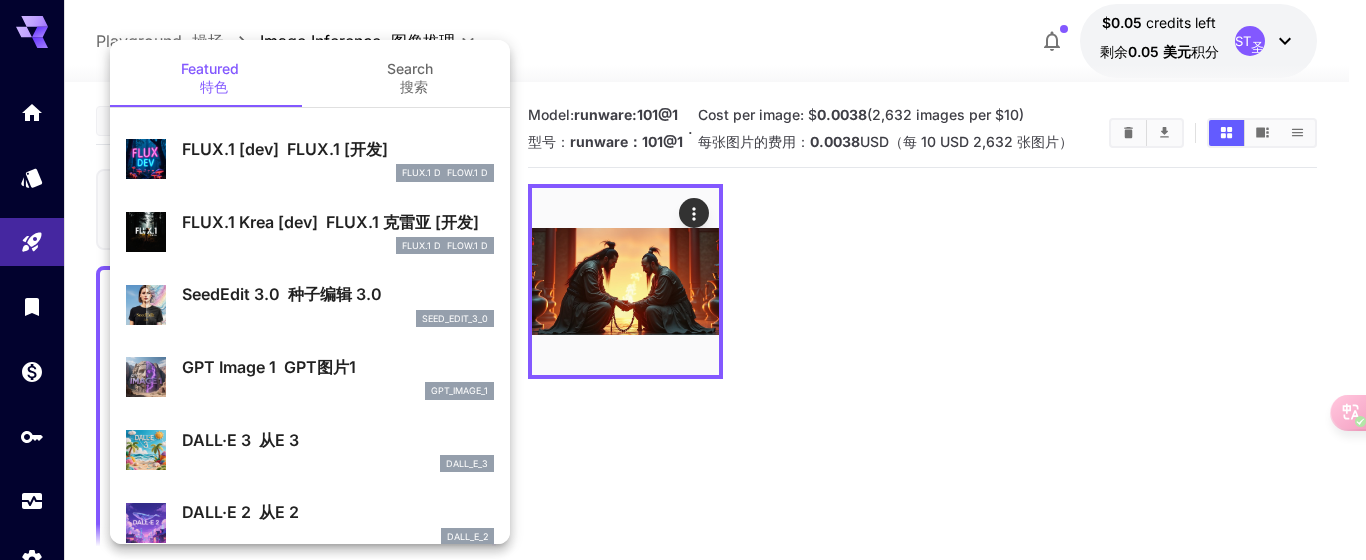 click at bounding box center [683, 280] 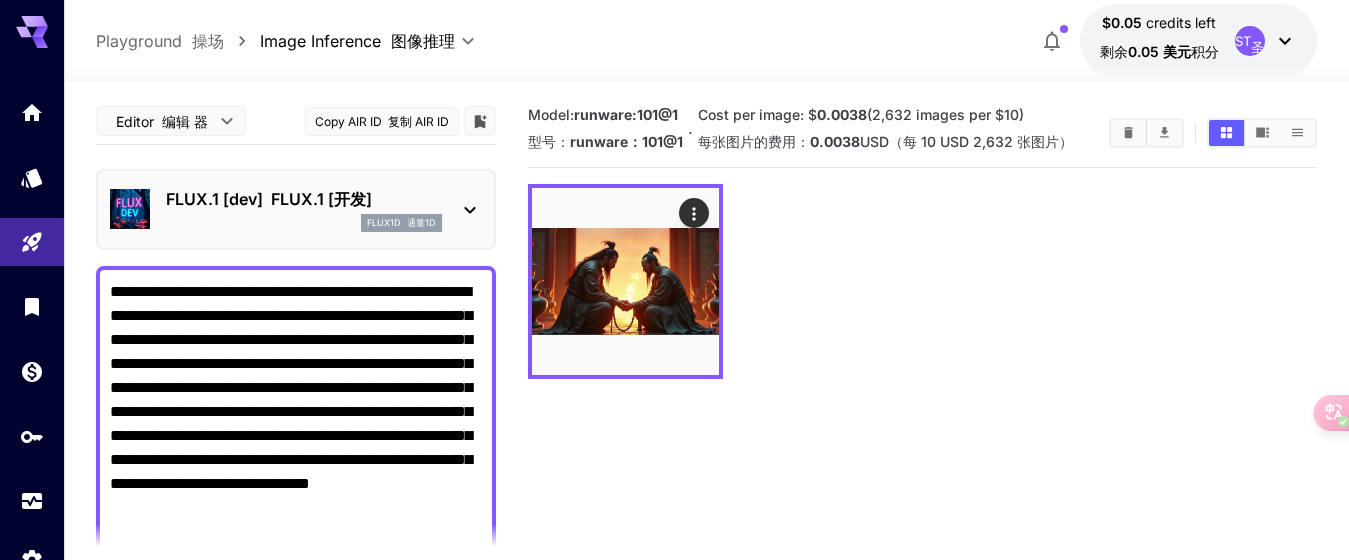 click on "**********" at bounding box center (674, 359) 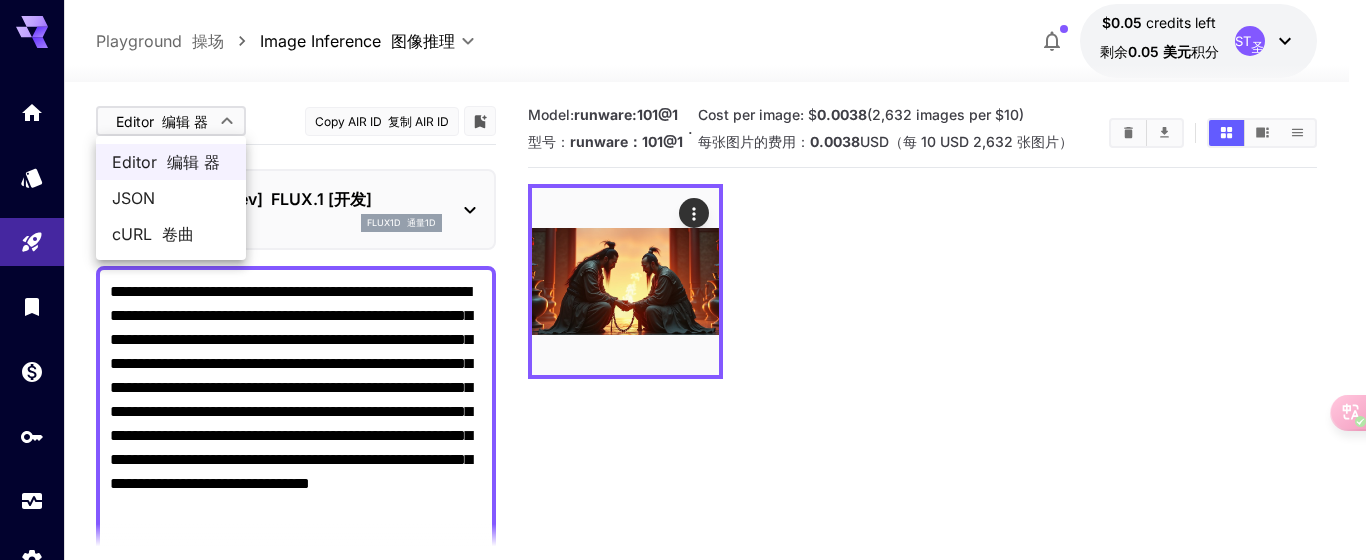 click at bounding box center (683, 280) 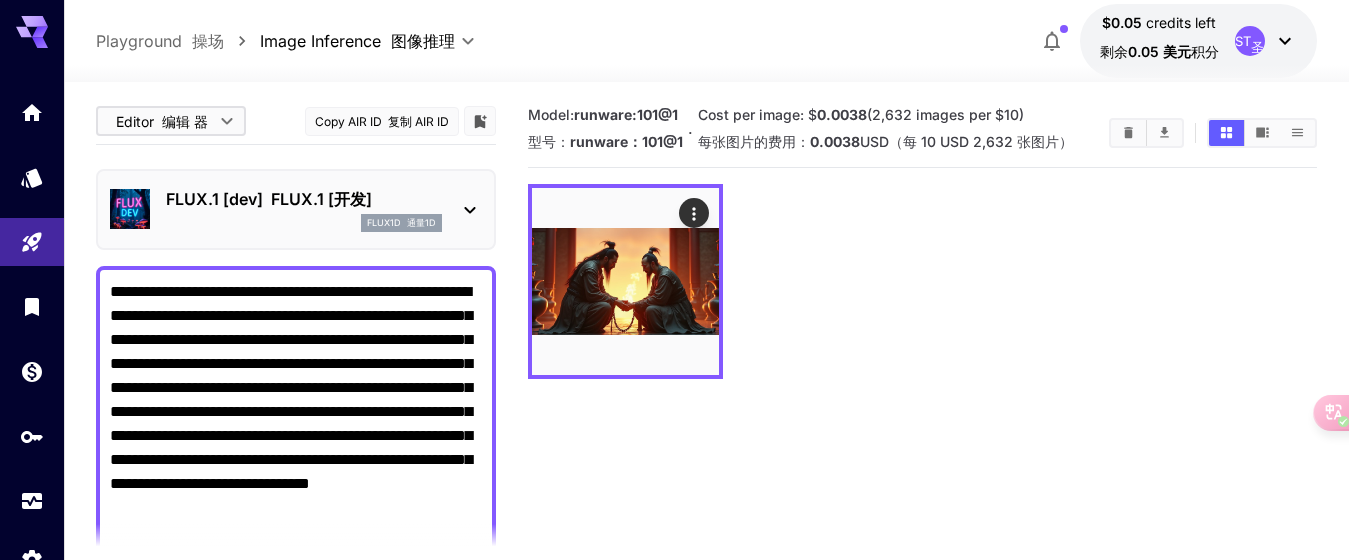 click on "Copy AIR ID    复制 AIR ID" at bounding box center [382, 121] 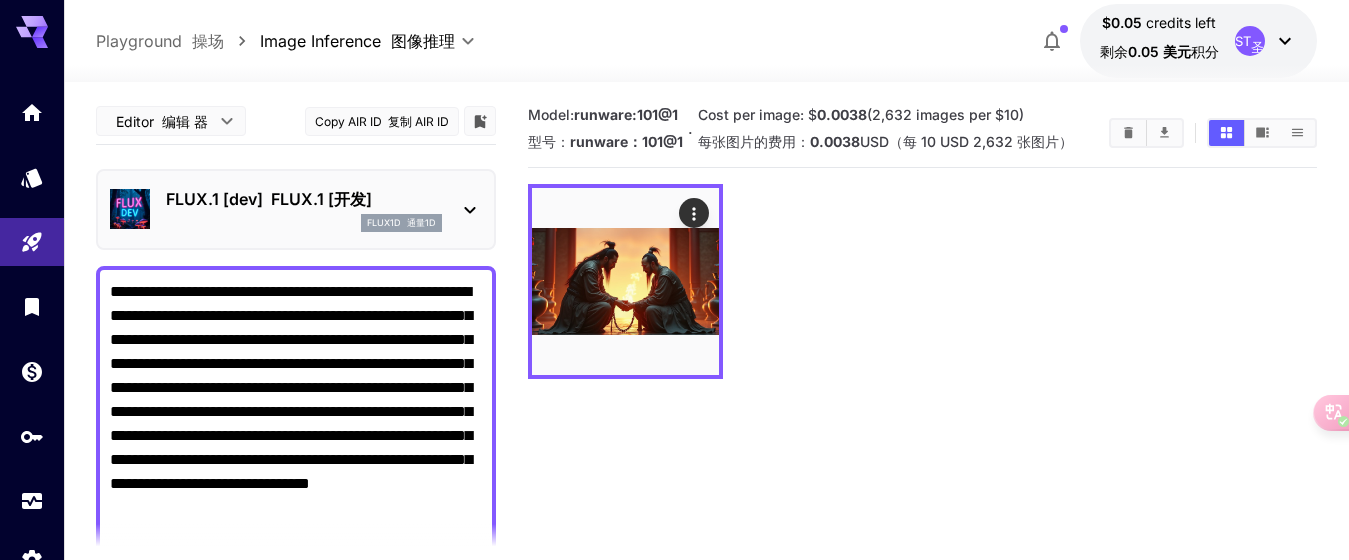 type 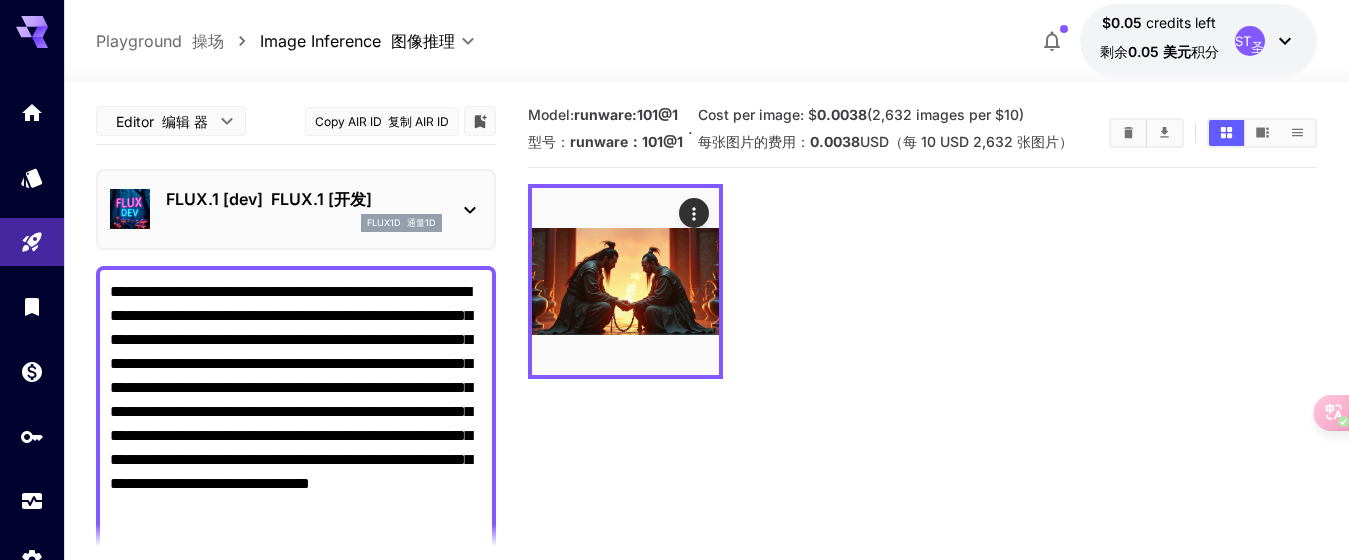 click 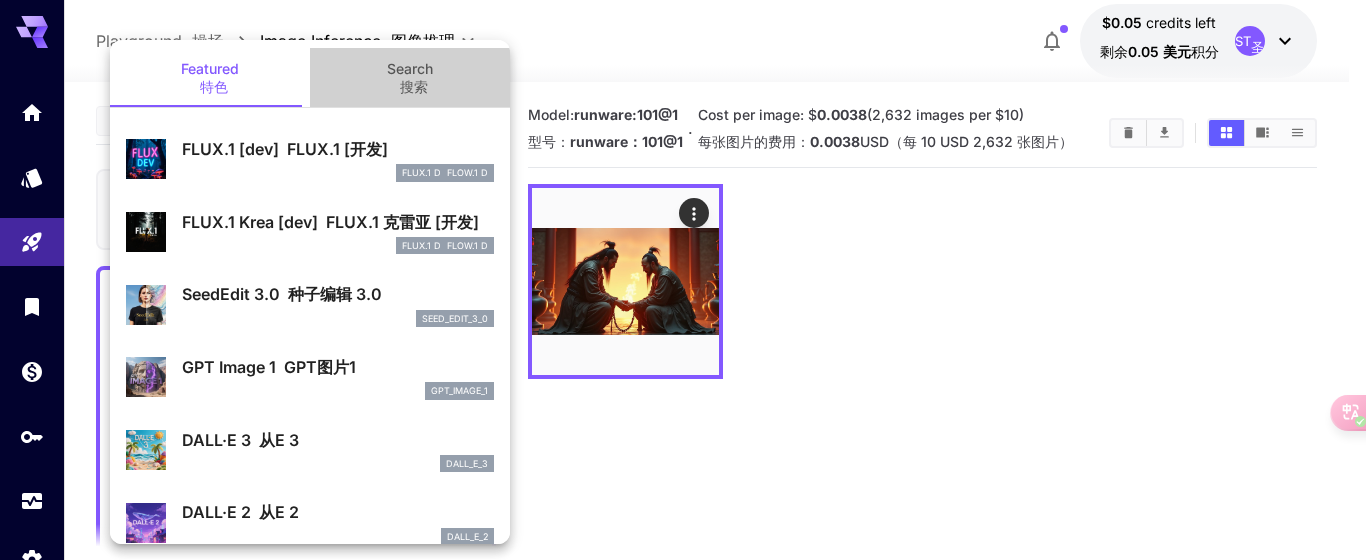 click on "Search    搜索" at bounding box center (410, 77) 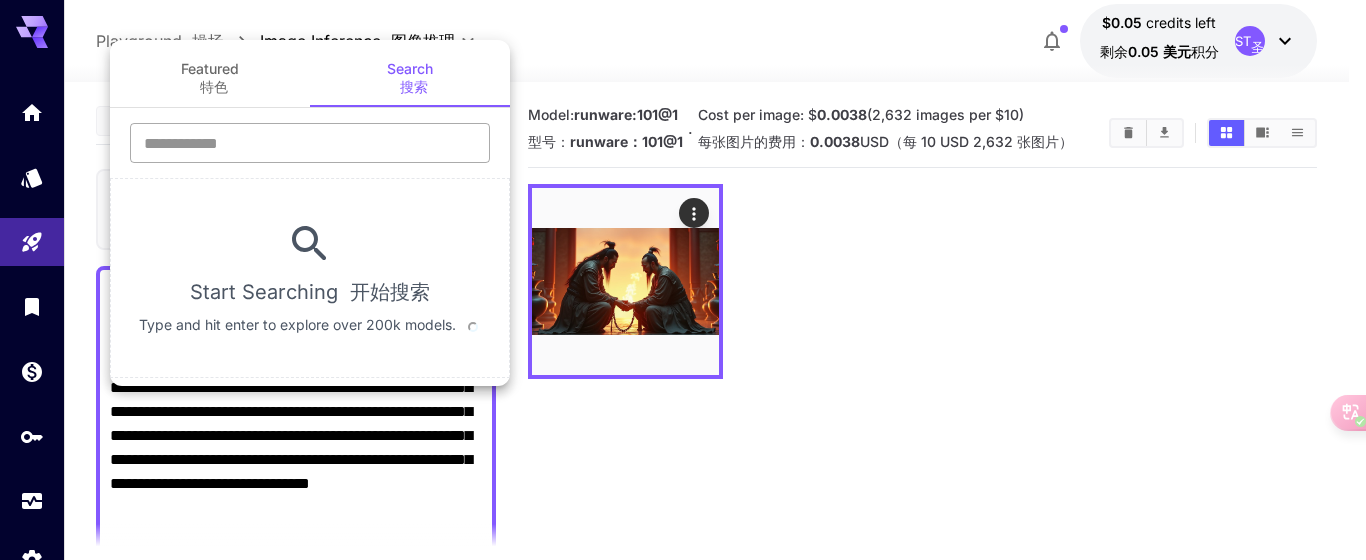 click at bounding box center [310, 143] 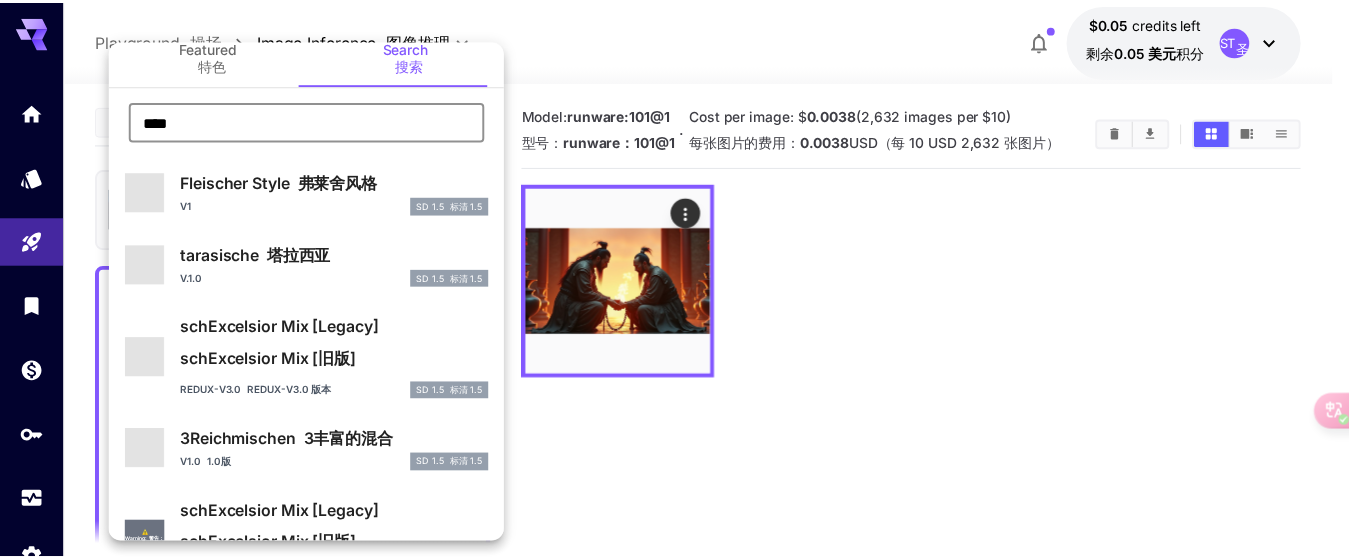 scroll, scrollTop: 0, scrollLeft: 0, axis: both 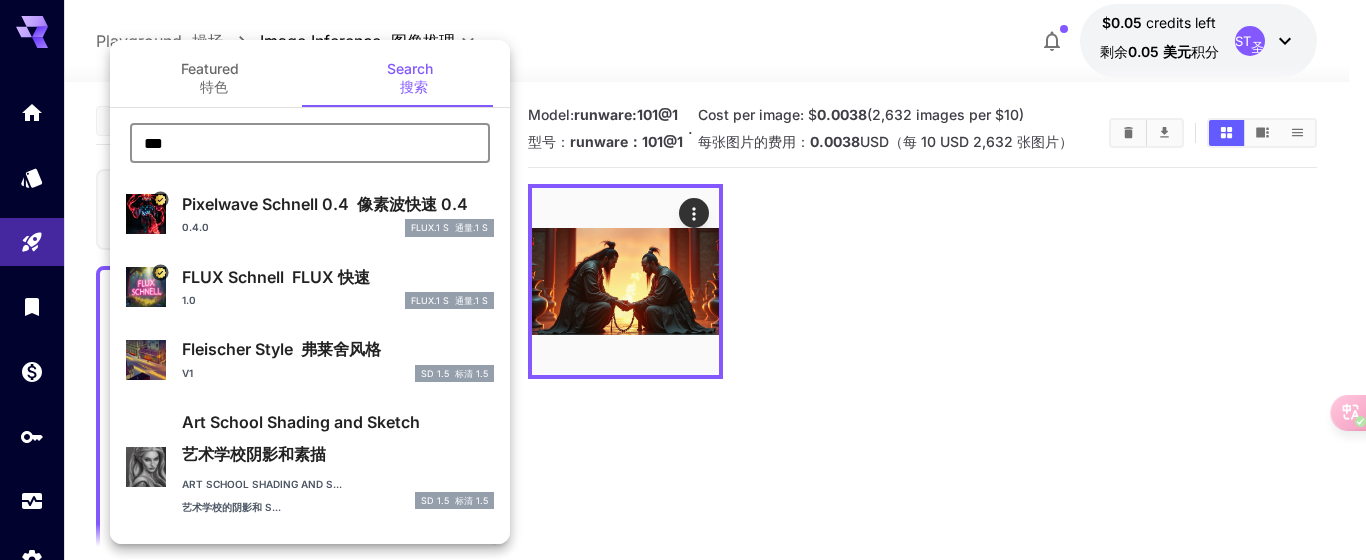 type on "***" 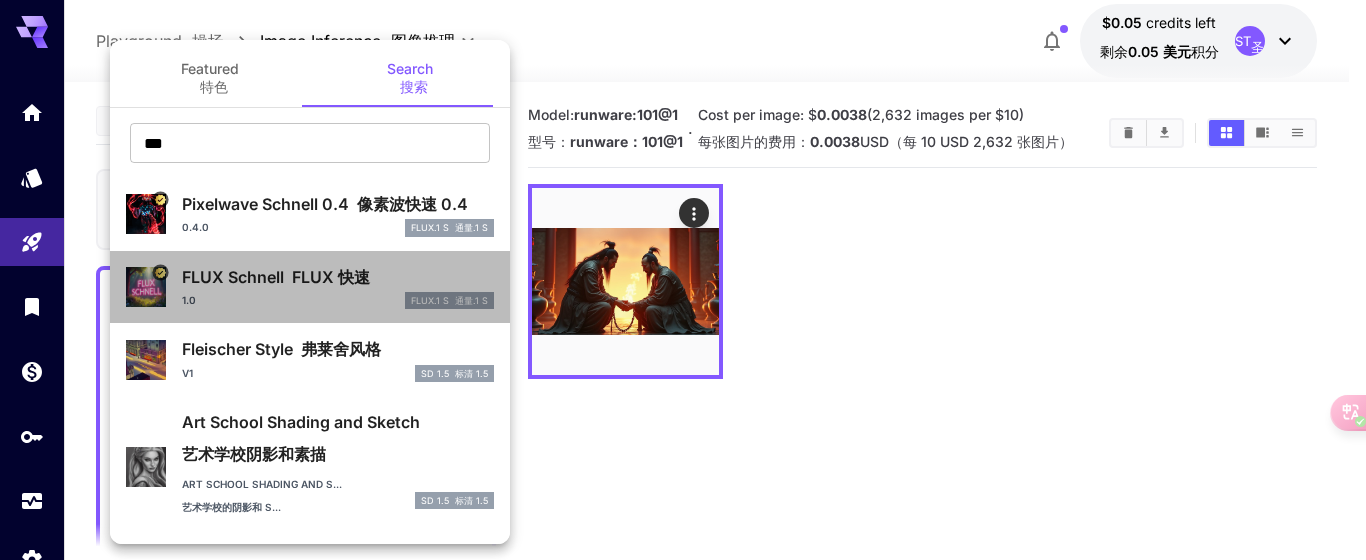 click on "FLUX 快速" at bounding box center (331, 277) 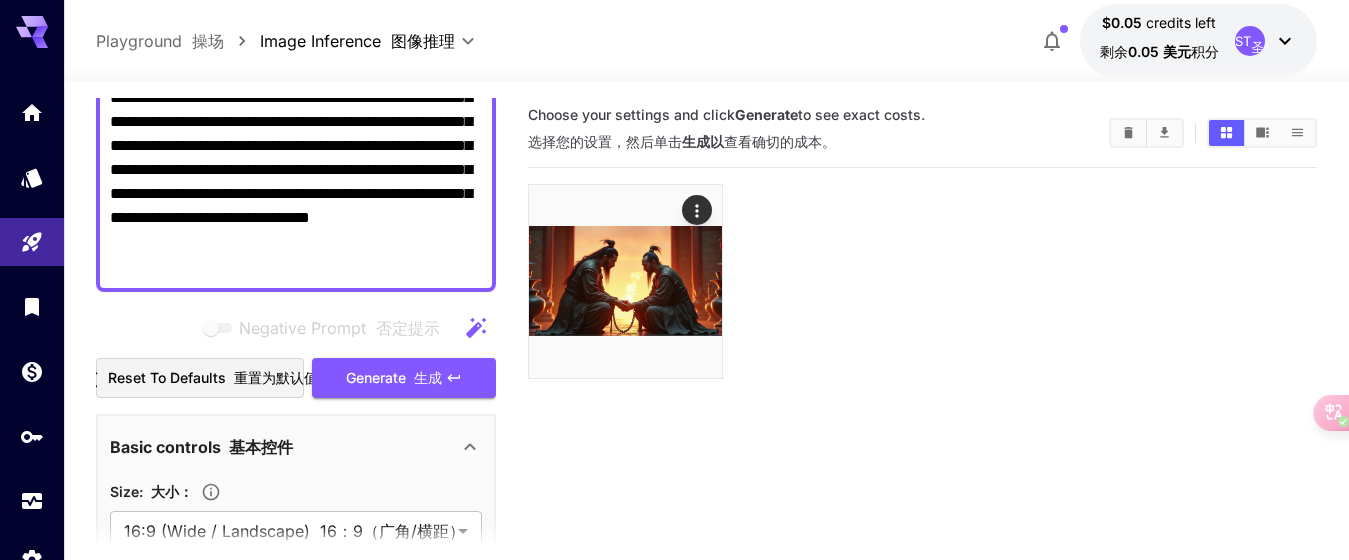 scroll, scrollTop: 300, scrollLeft: 0, axis: vertical 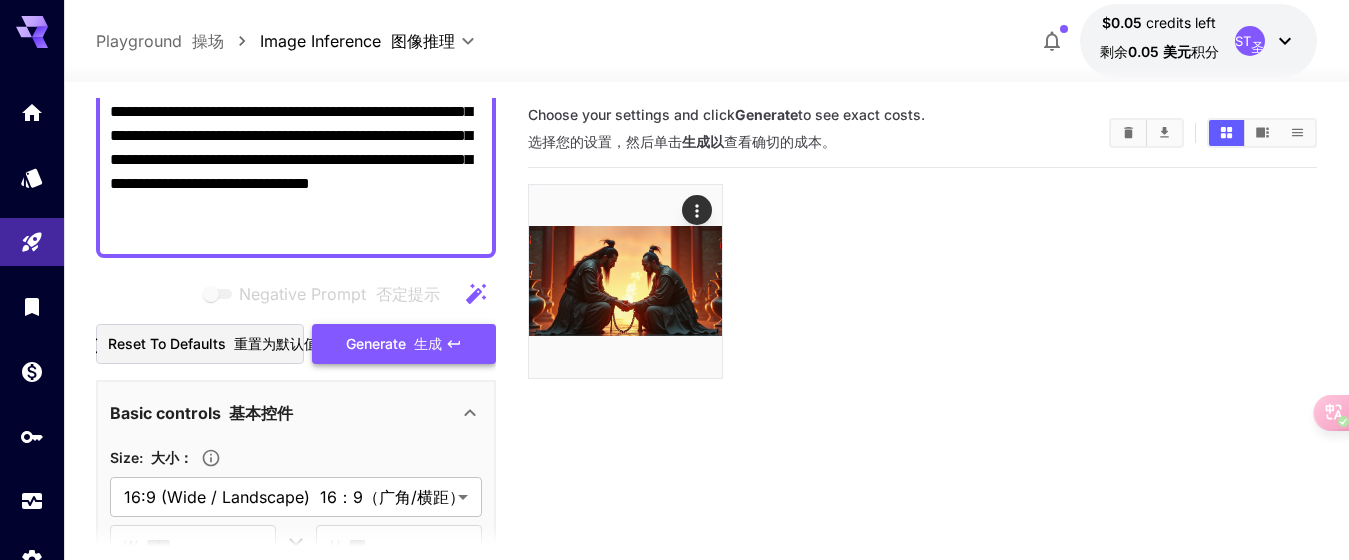 click on "Generate    生成" at bounding box center (394, 344) 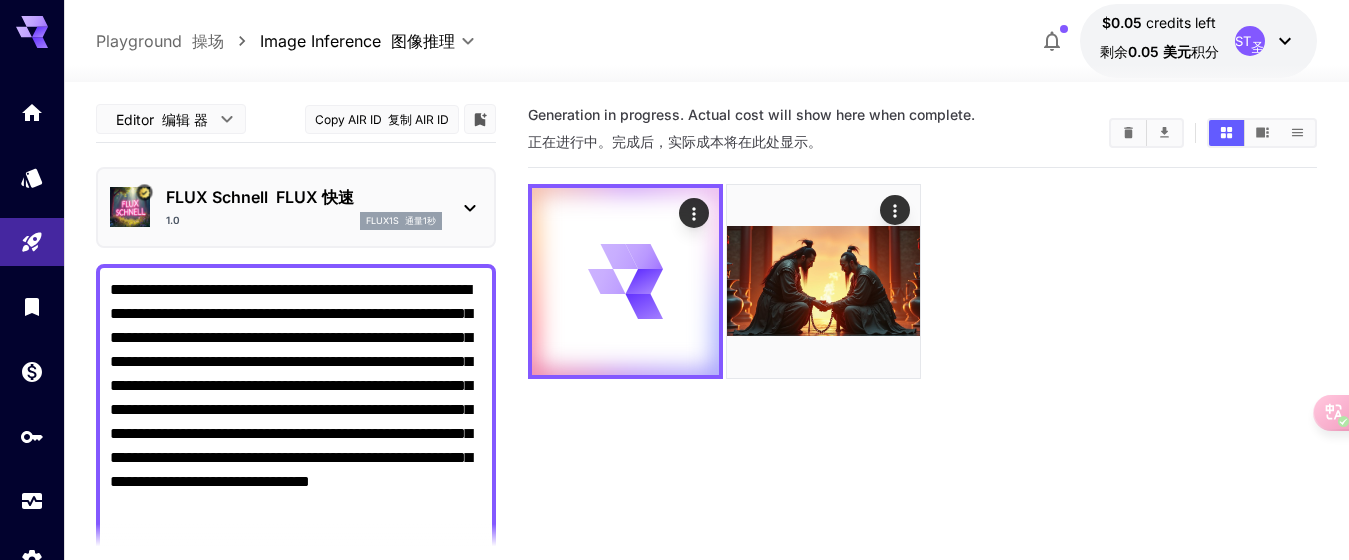 scroll, scrollTop: 0, scrollLeft: 0, axis: both 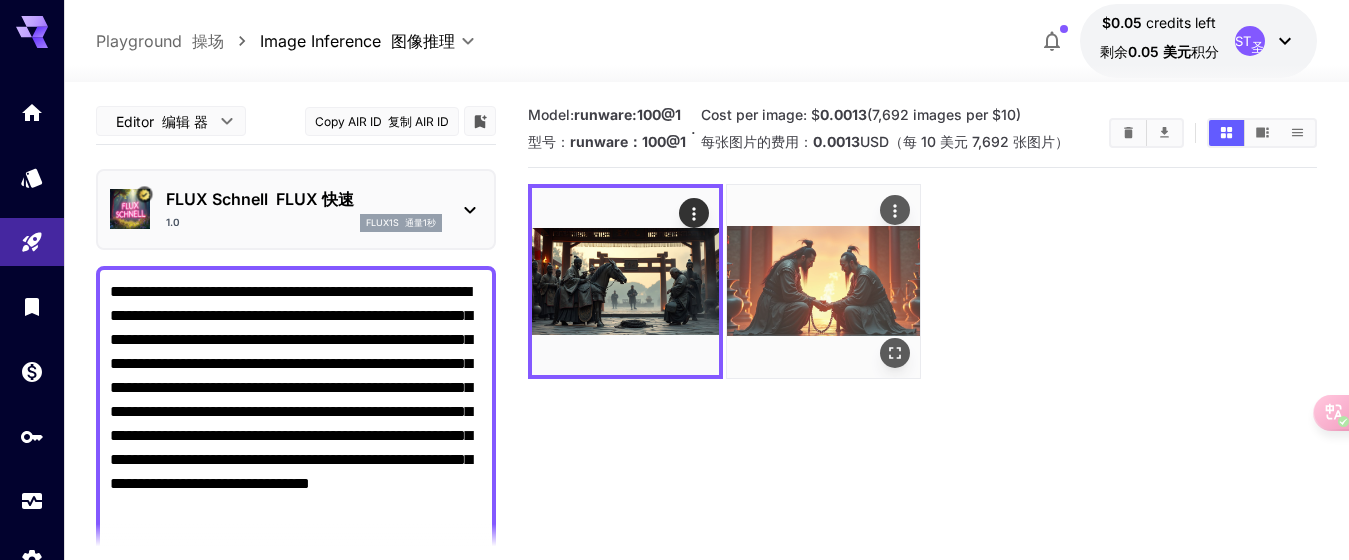 click at bounding box center (823, 281) 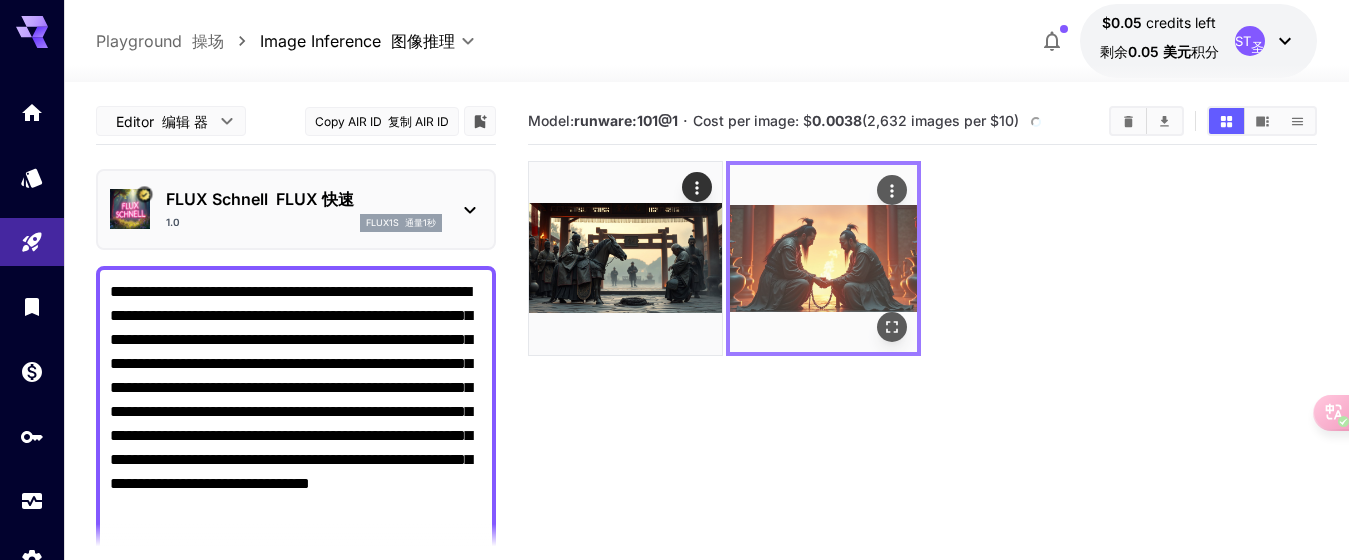 click at bounding box center (625, 258) 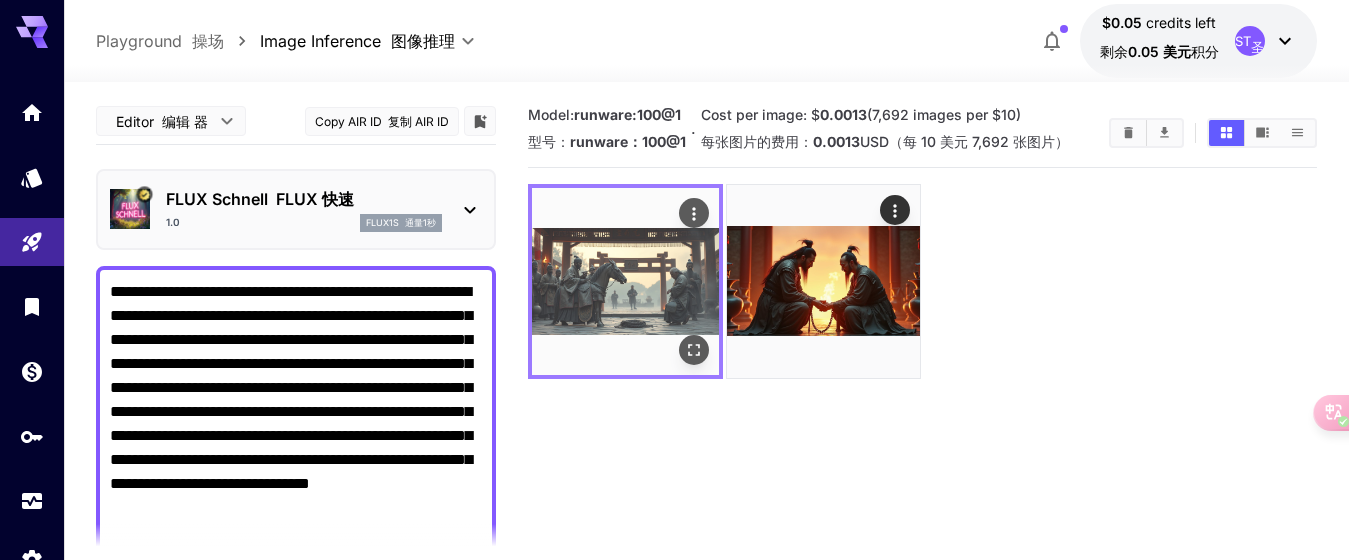 click at bounding box center (625, 281) 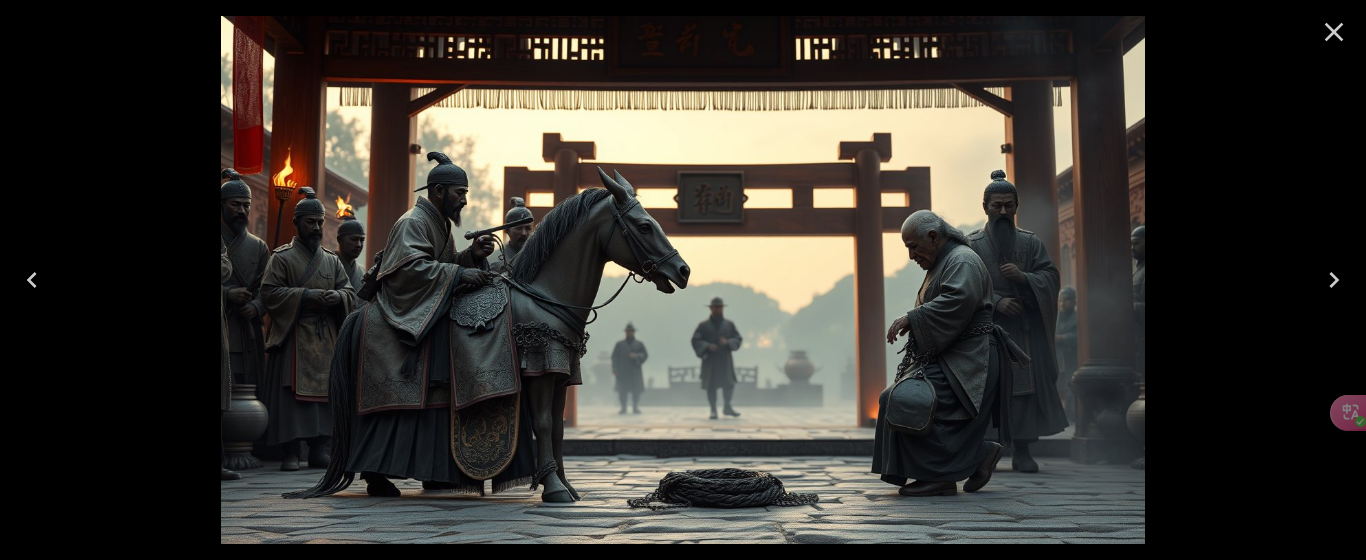 click 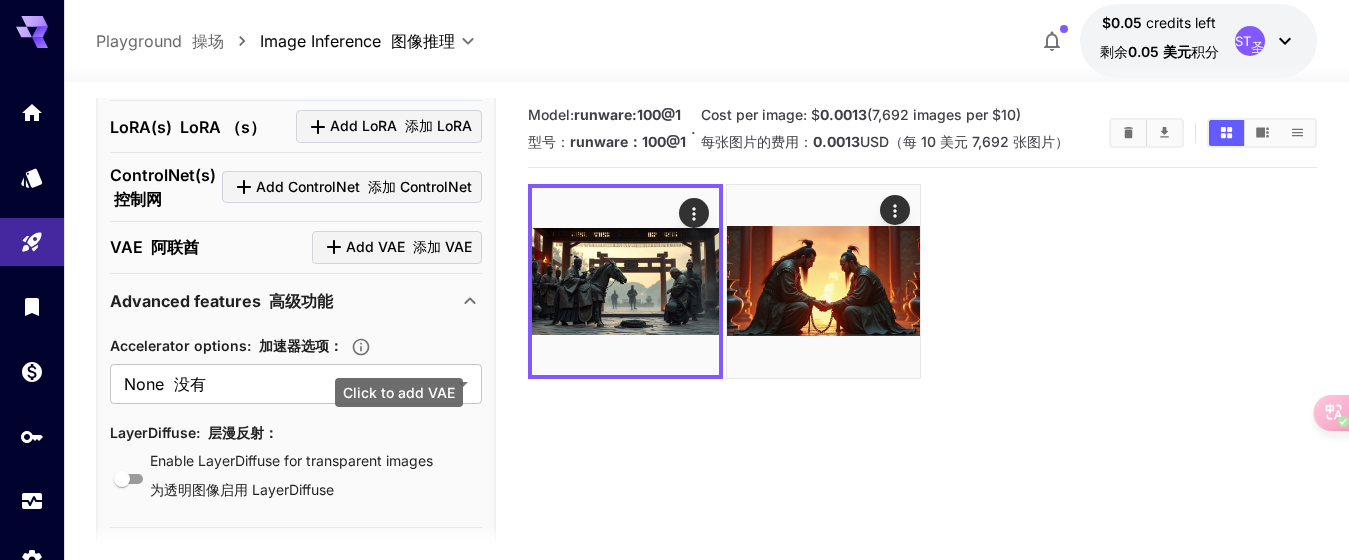 scroll, scrollTop: 925, scrollLeft: 0, axis: vertical 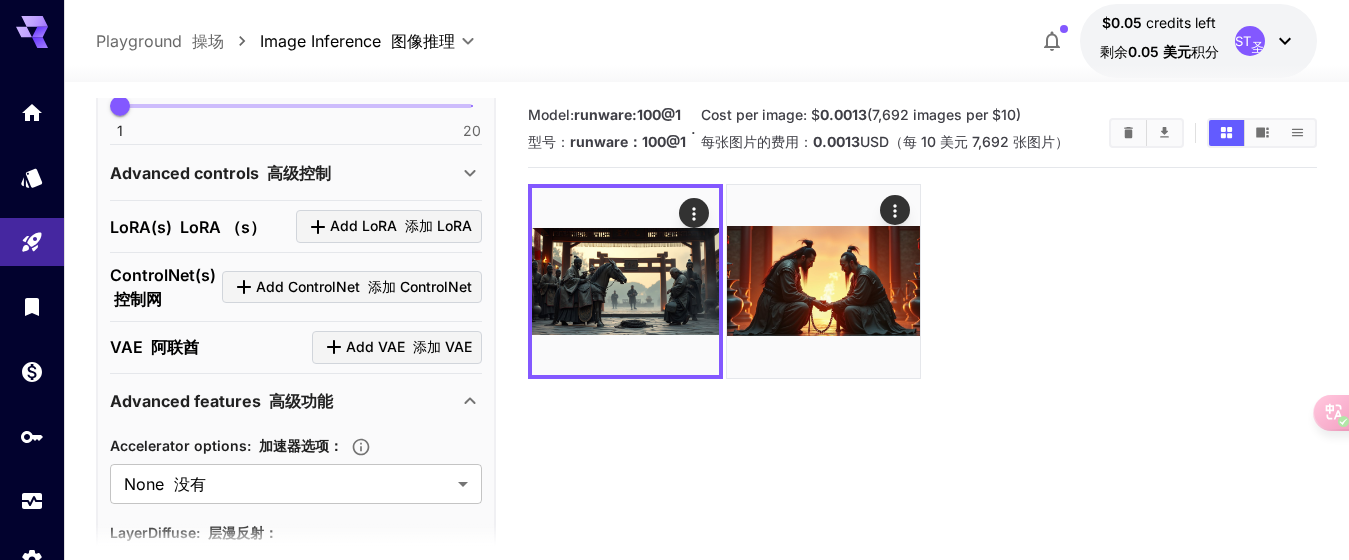 click on "Advanced controls    高级控制" at bounding box center [284, 173] 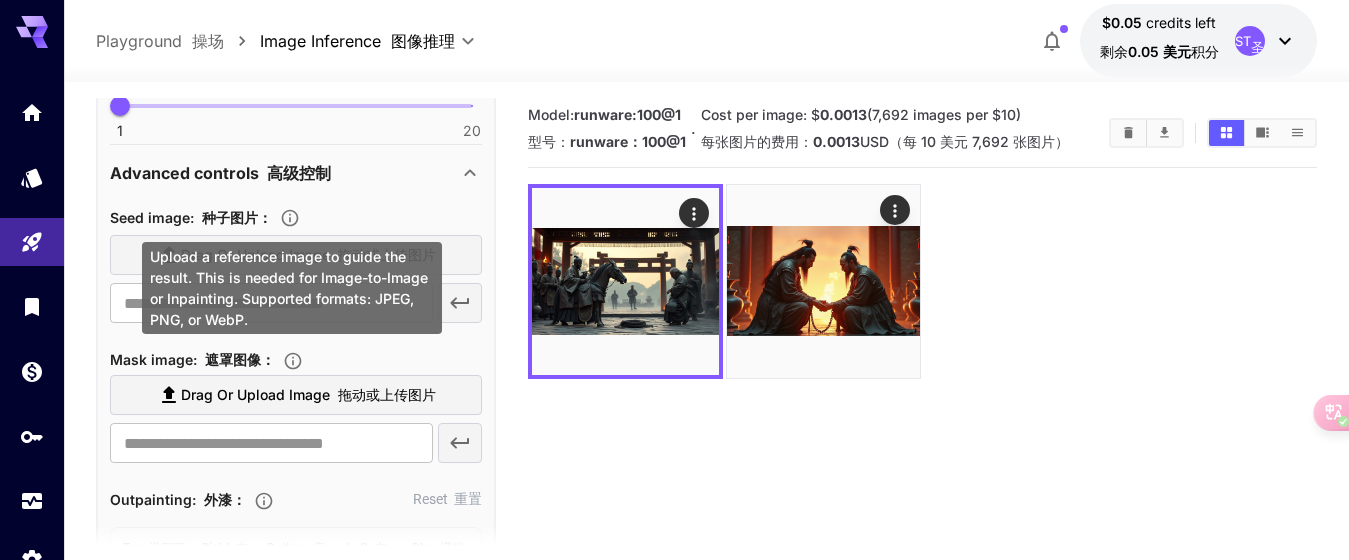 click 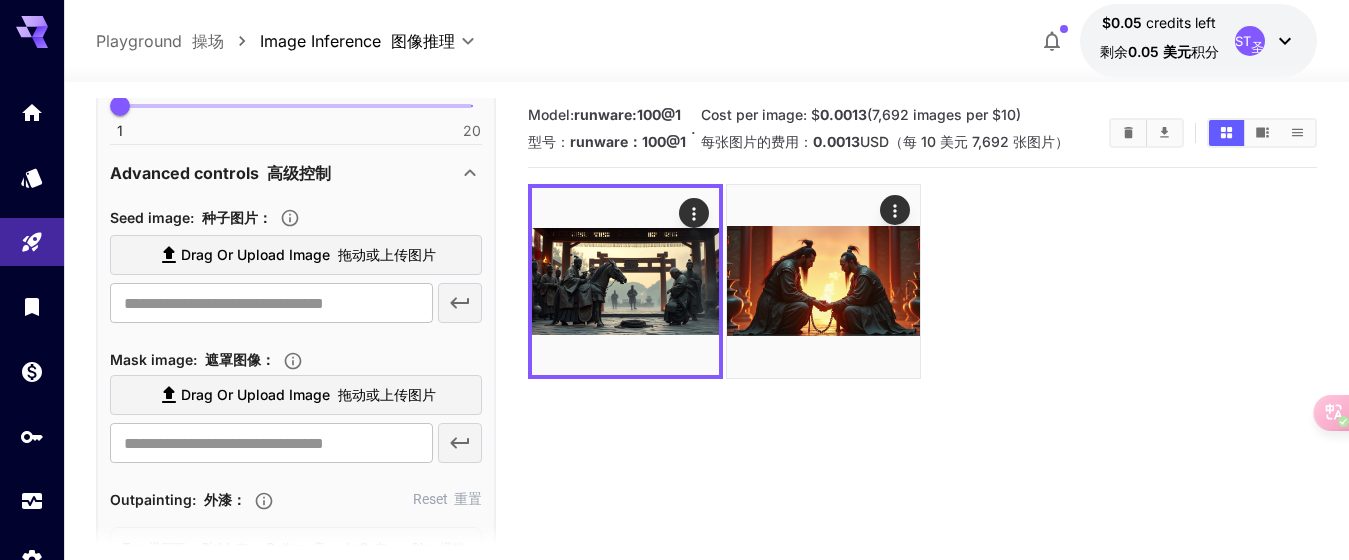 click on "Drag or upload image    拖动或上传图片" at bounding box center [308, 255] 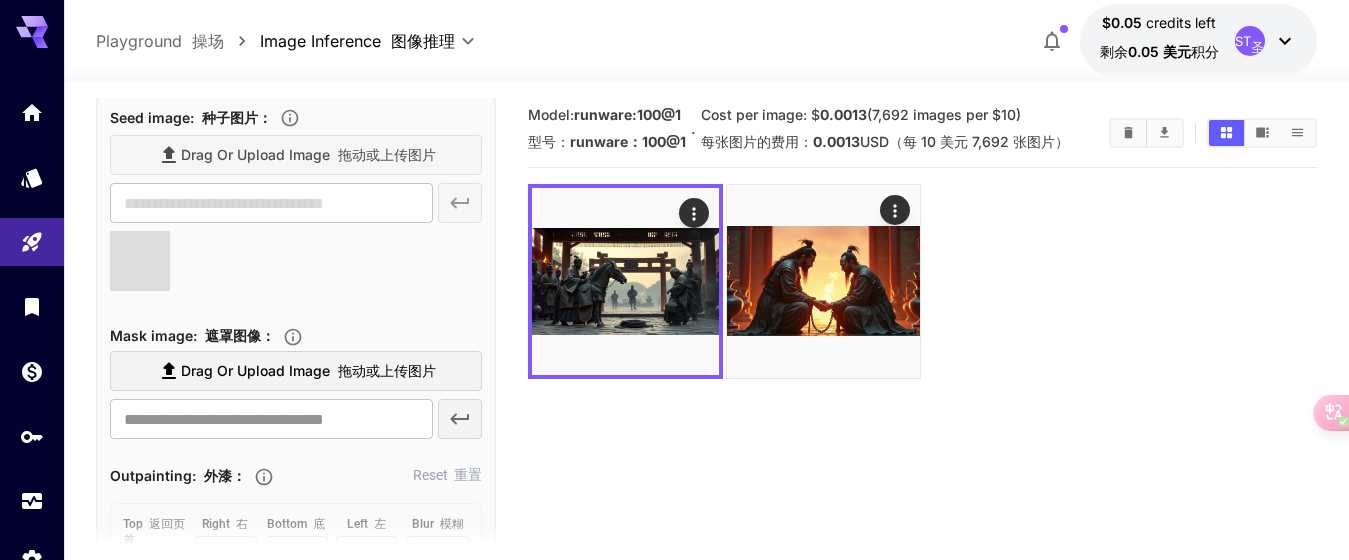 scroll, scrollTop: 988, scrollLeft: 0, axis: vertical 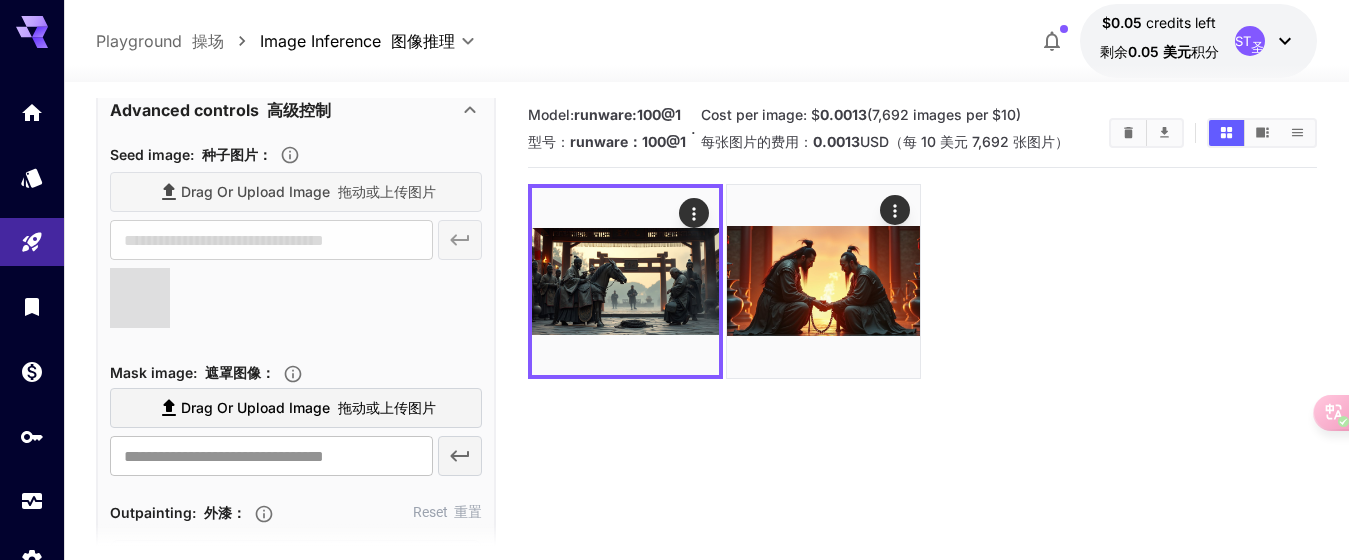 type on "**********" 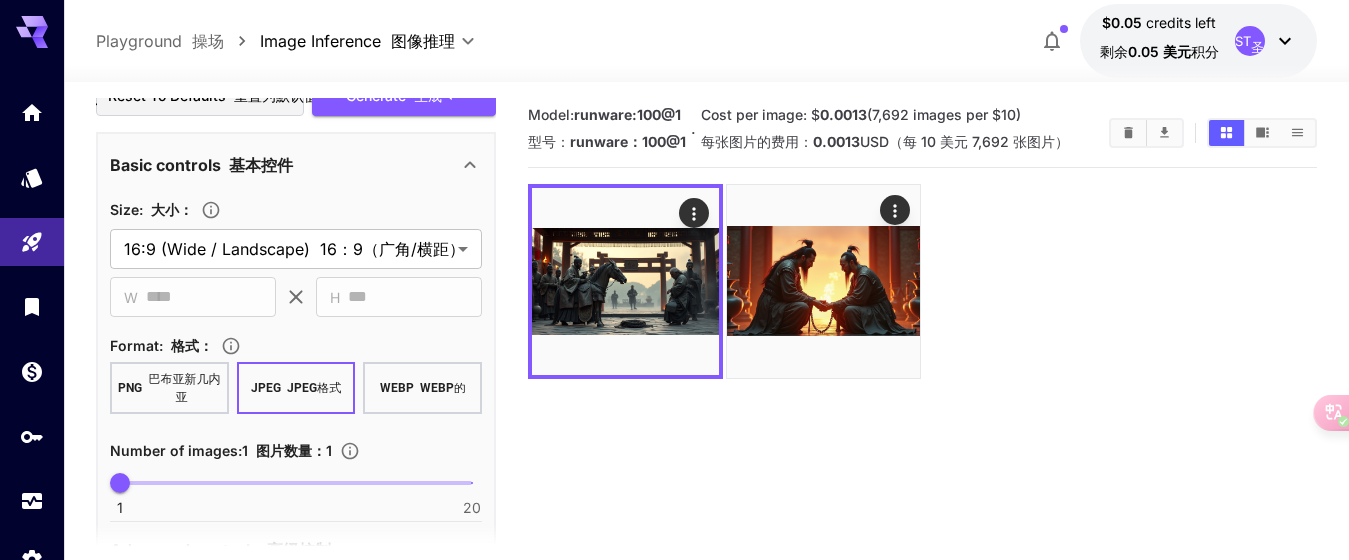 scroll, scrollTop: 425, scrollLeft: 0, axis: vertical 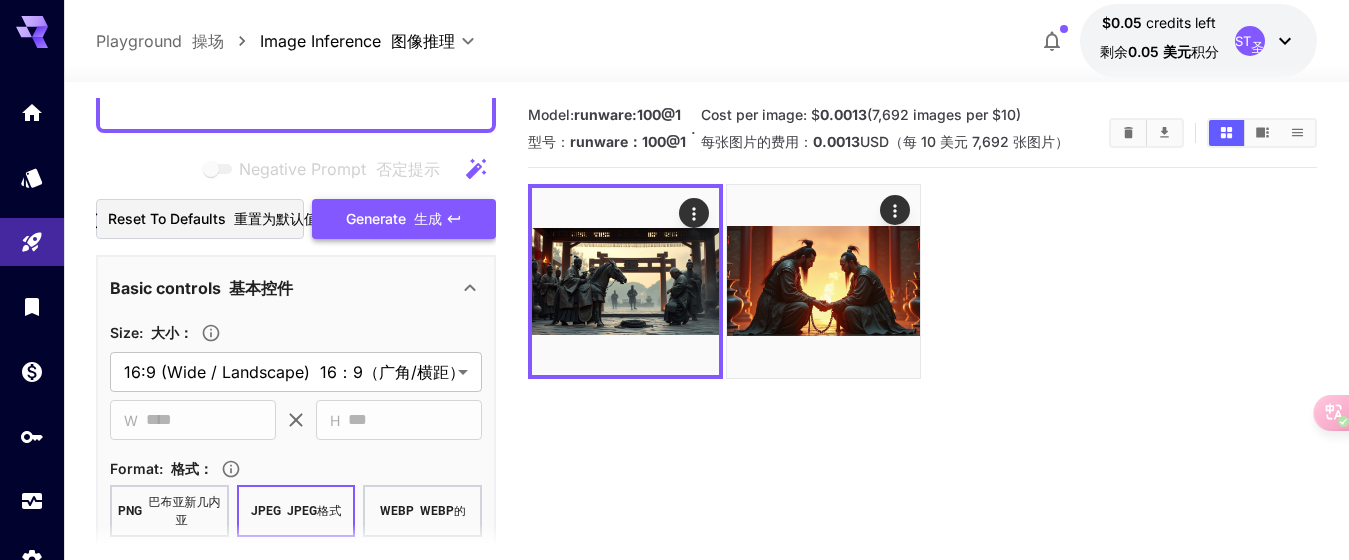 click on "Generate    生成" at bounding box center (394, 219) 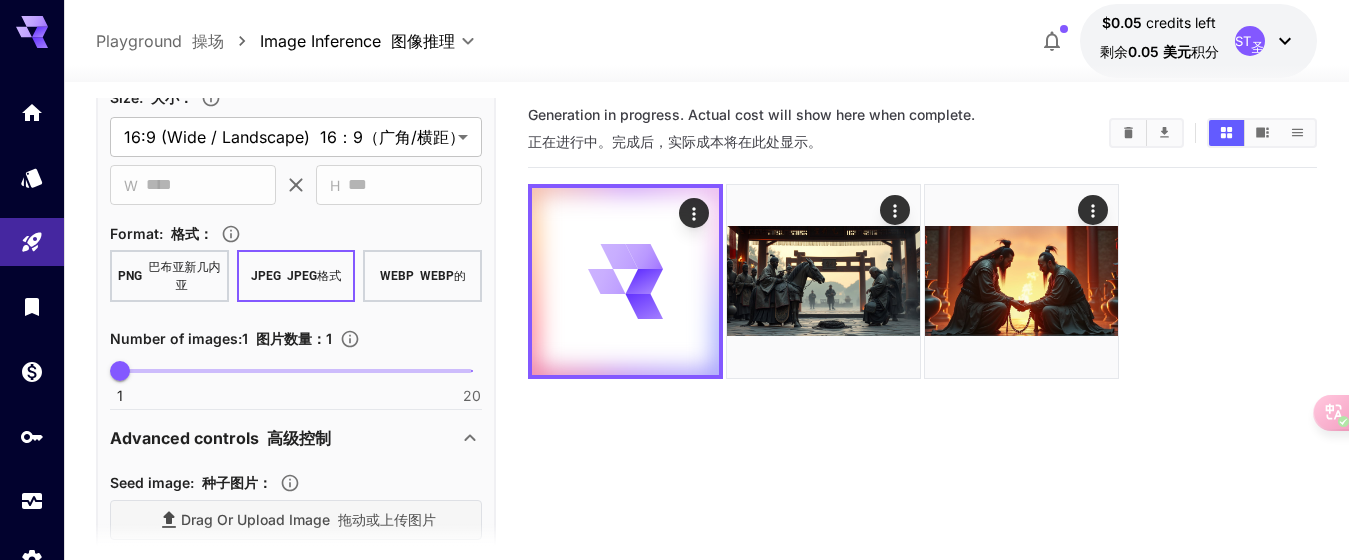 scroll, scrollTop: 625, scrollLeft: 0, axis: vertical 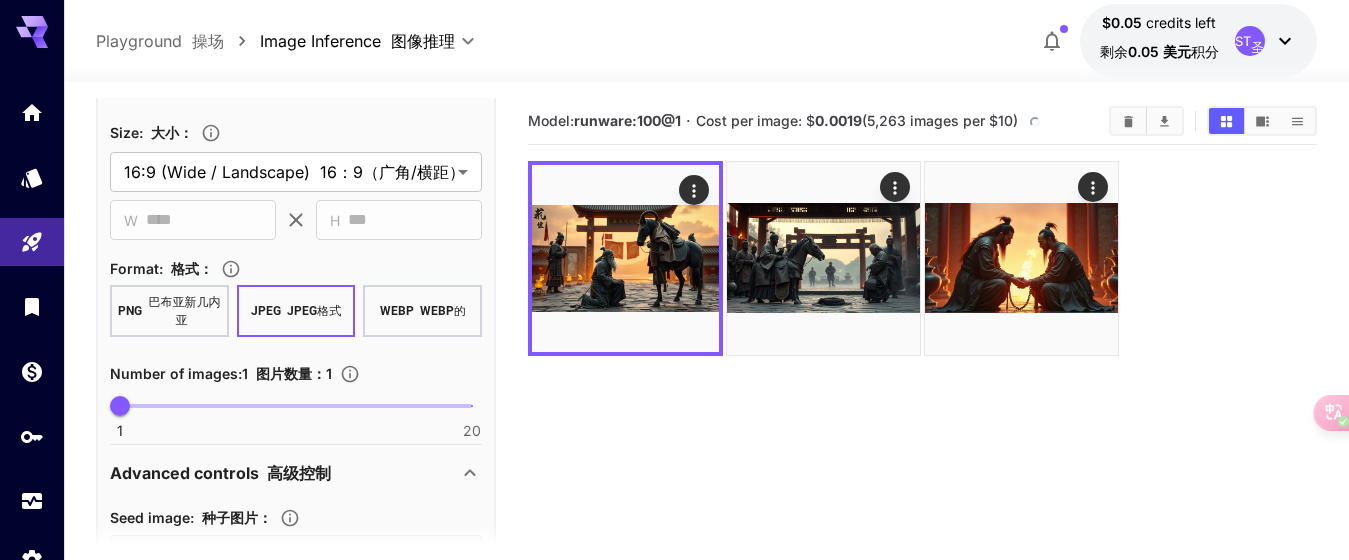 click at bounding box center (625, 258) 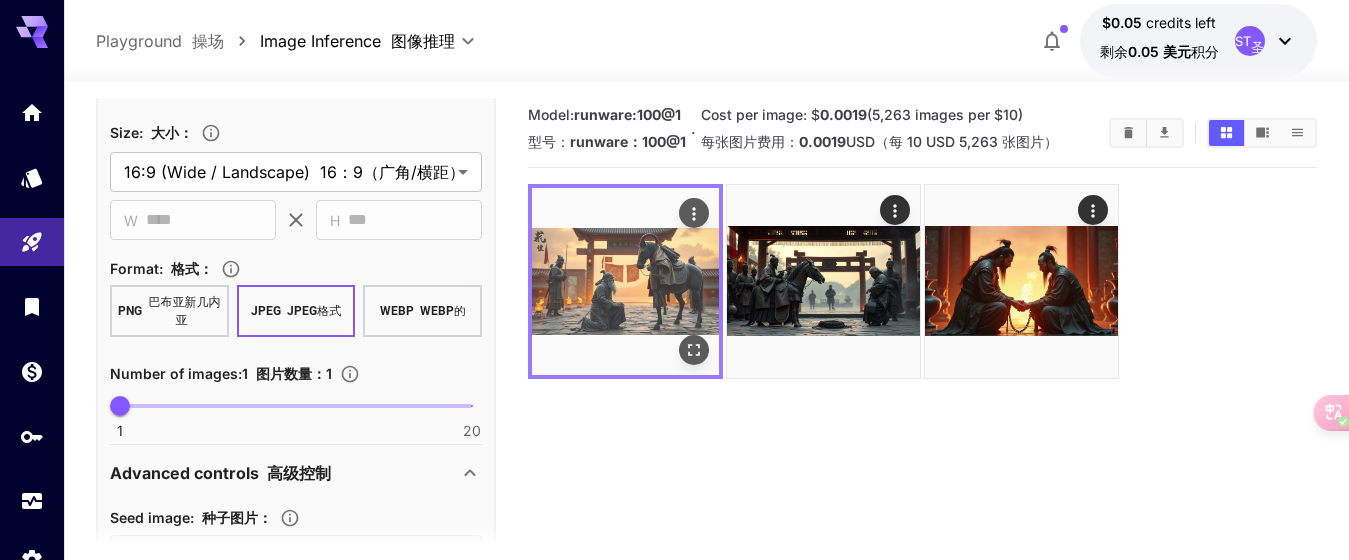 click 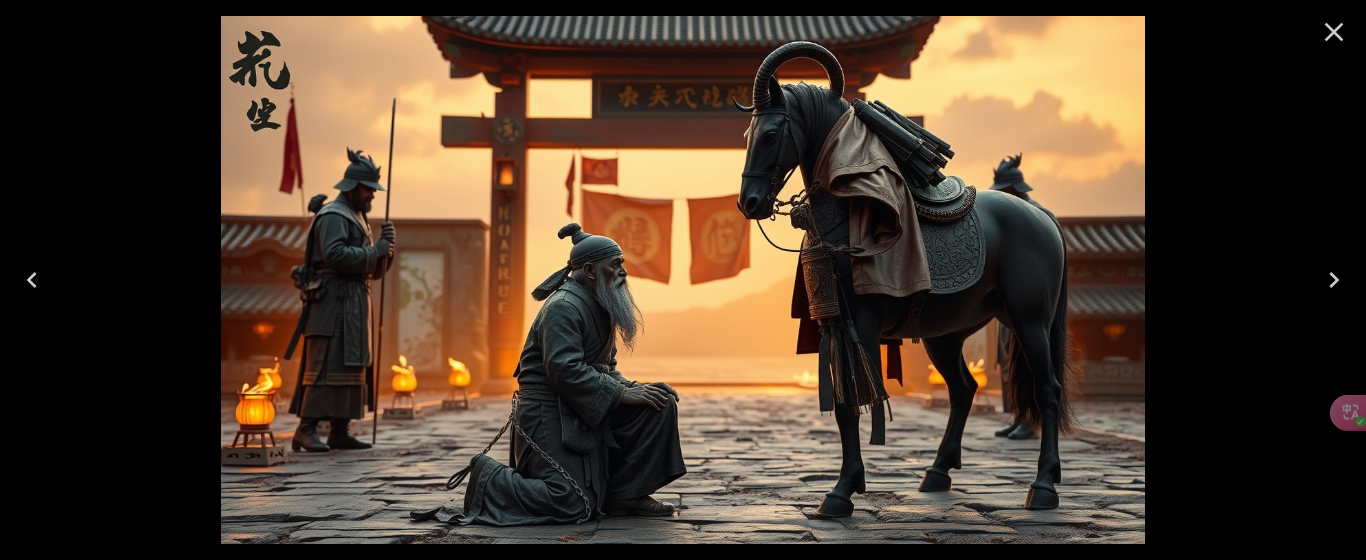 click 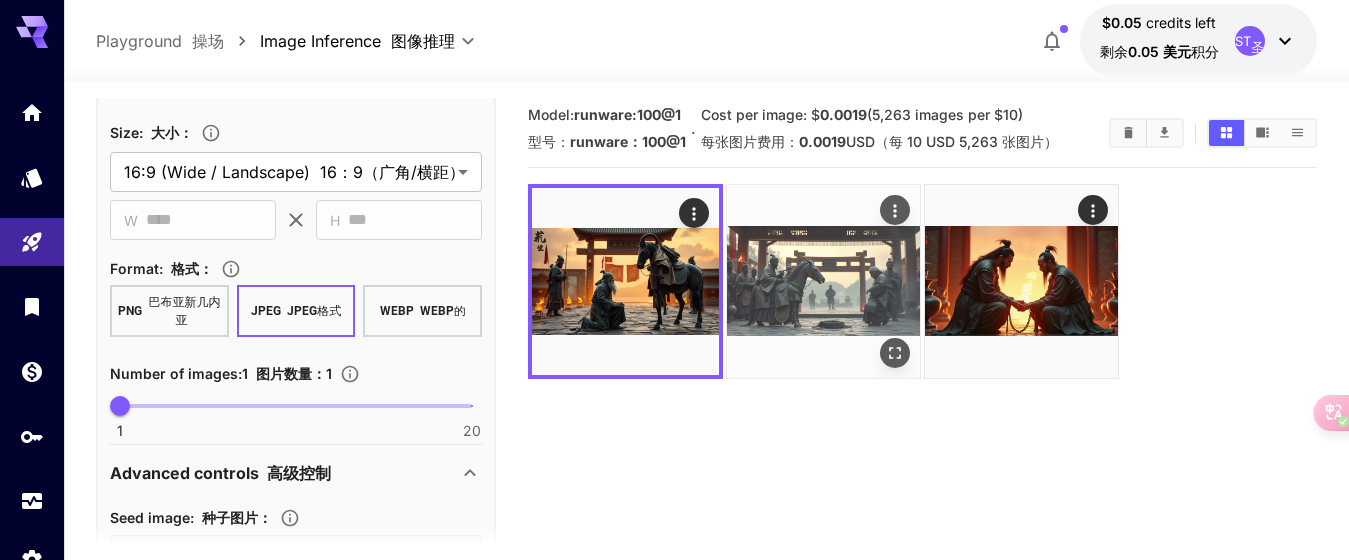 click at bounding box center (823, 281) 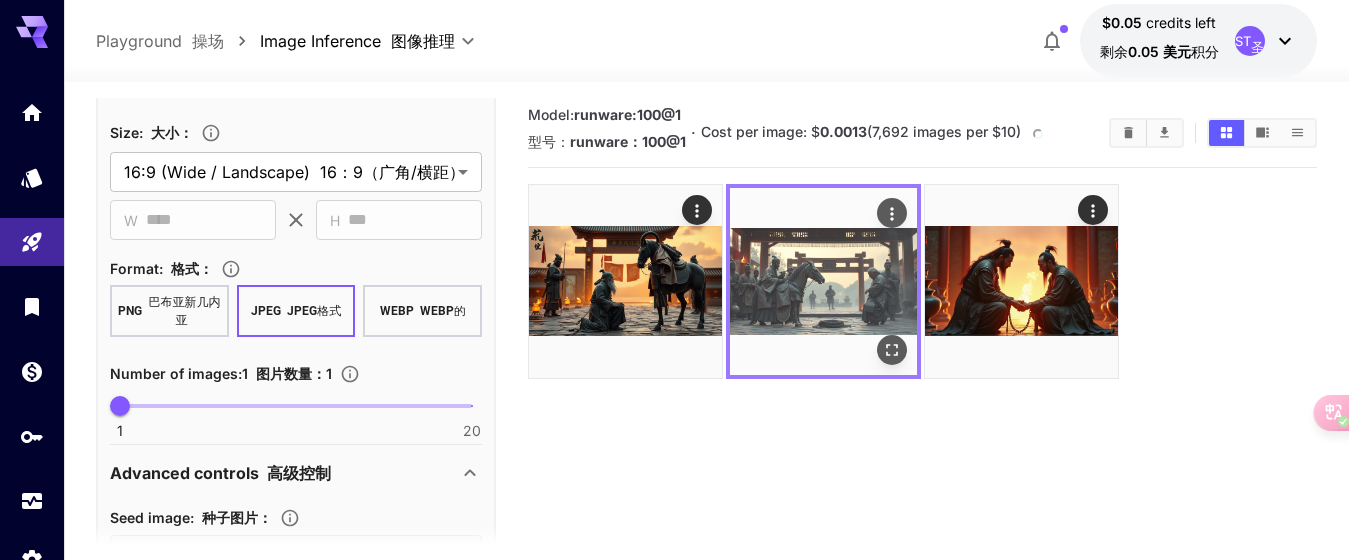 click at bounding box center [625, 281] 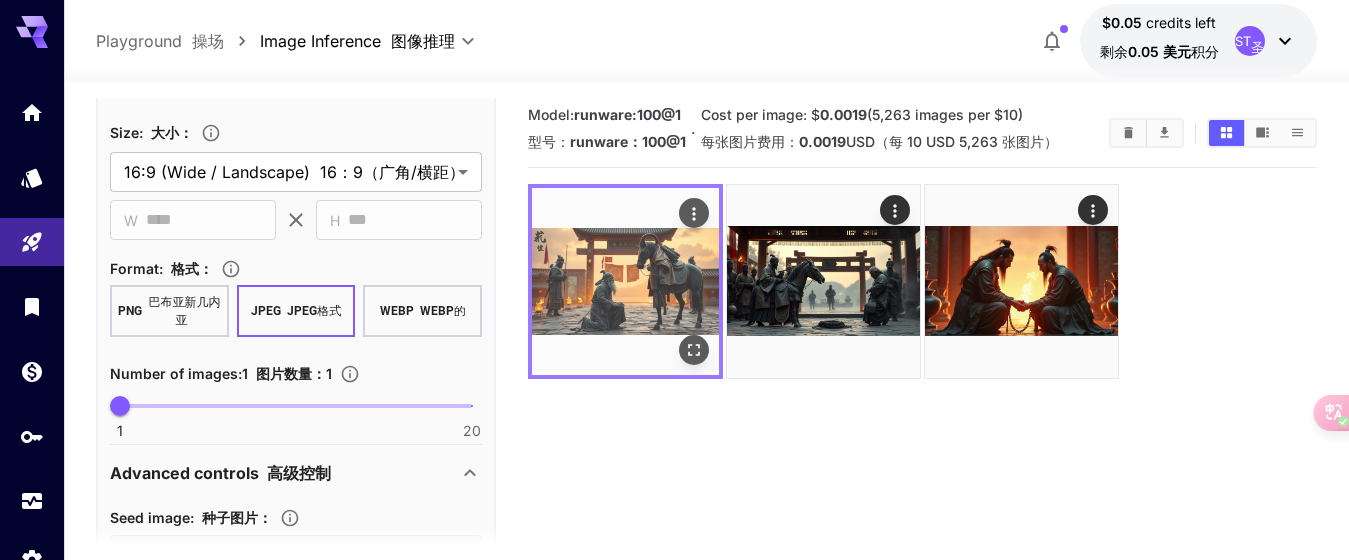 click at bounding box center (1021, 281) 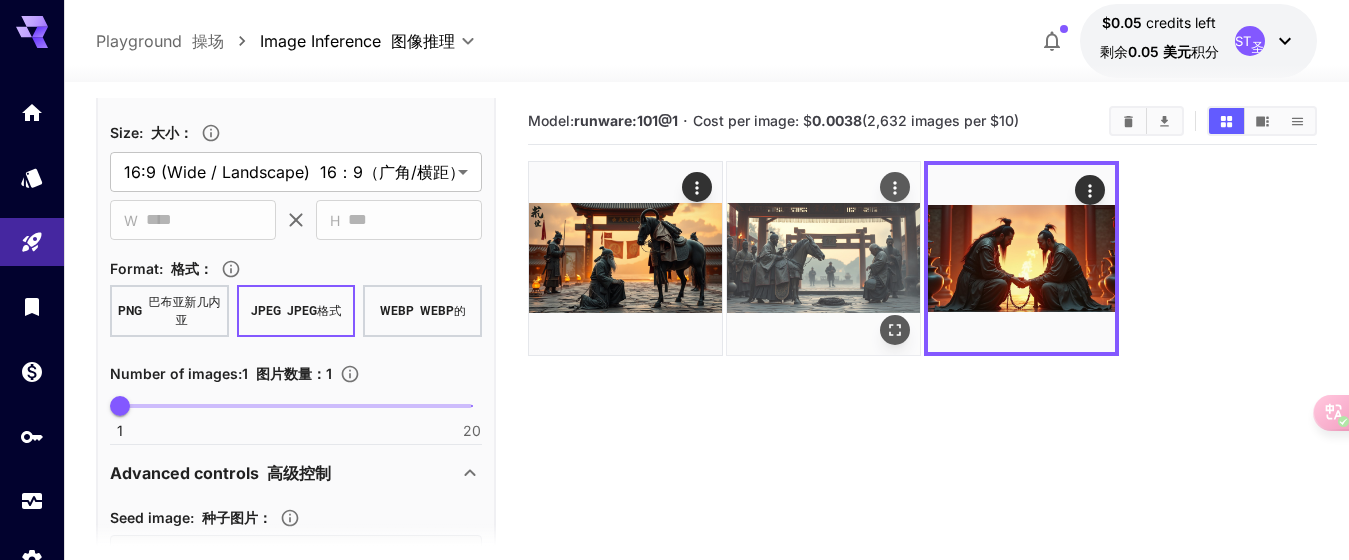 click at bounding box center (823, 258) 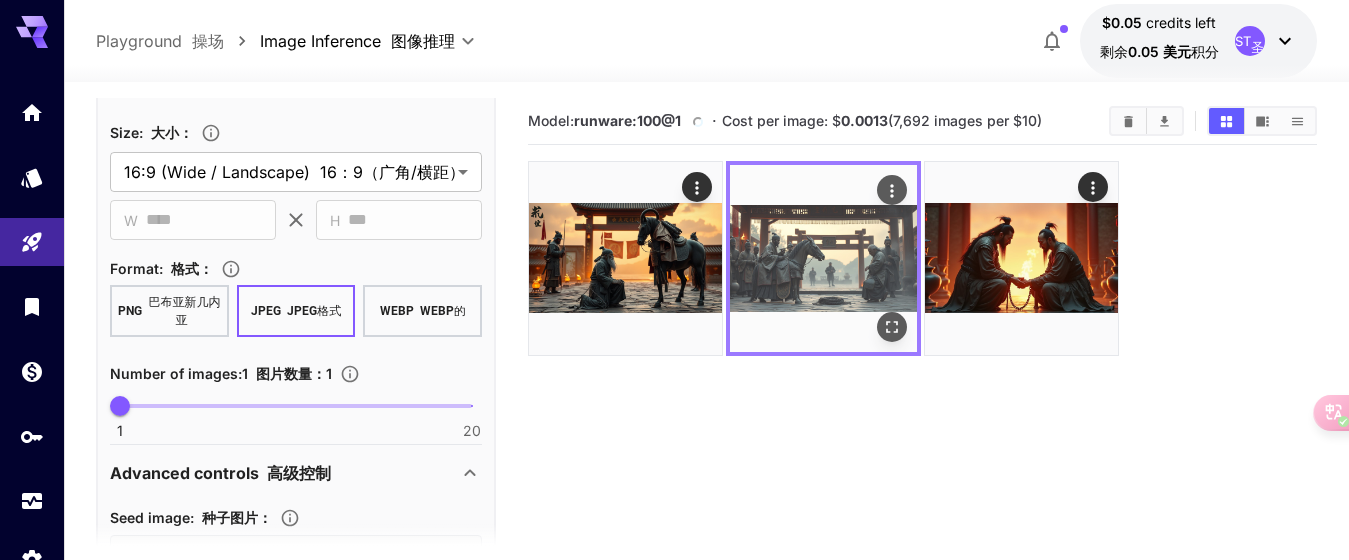 click at bounding box center [625, 258] 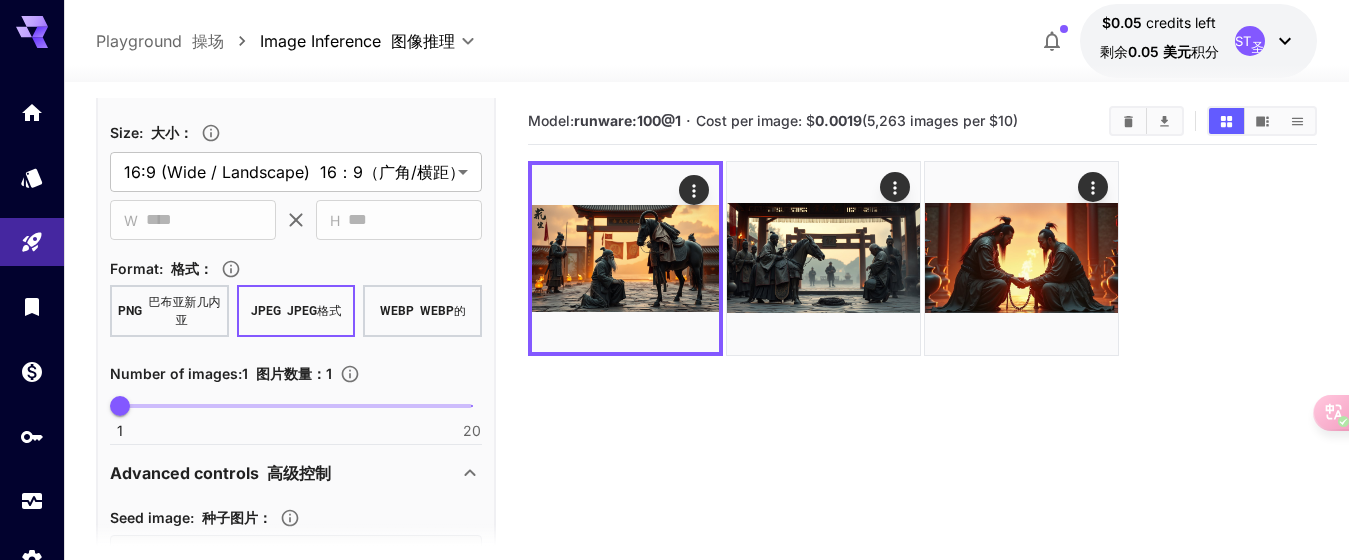 scroll, scrollTop: 16, scrollLeft: 0, axis: vertical 